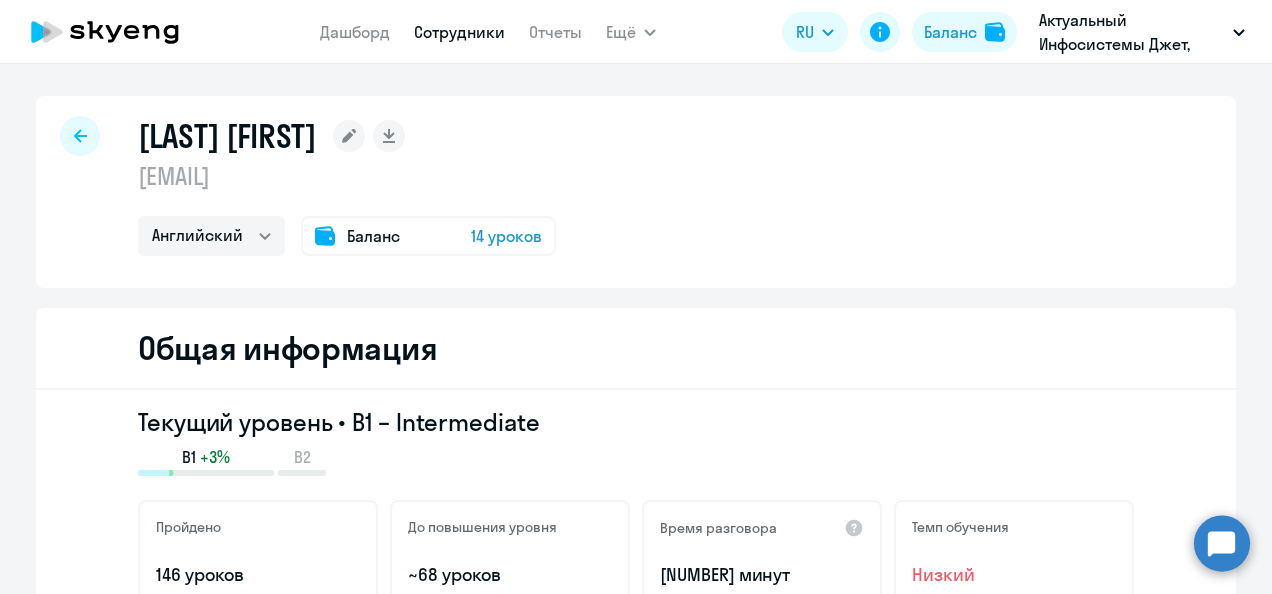 select on "english" 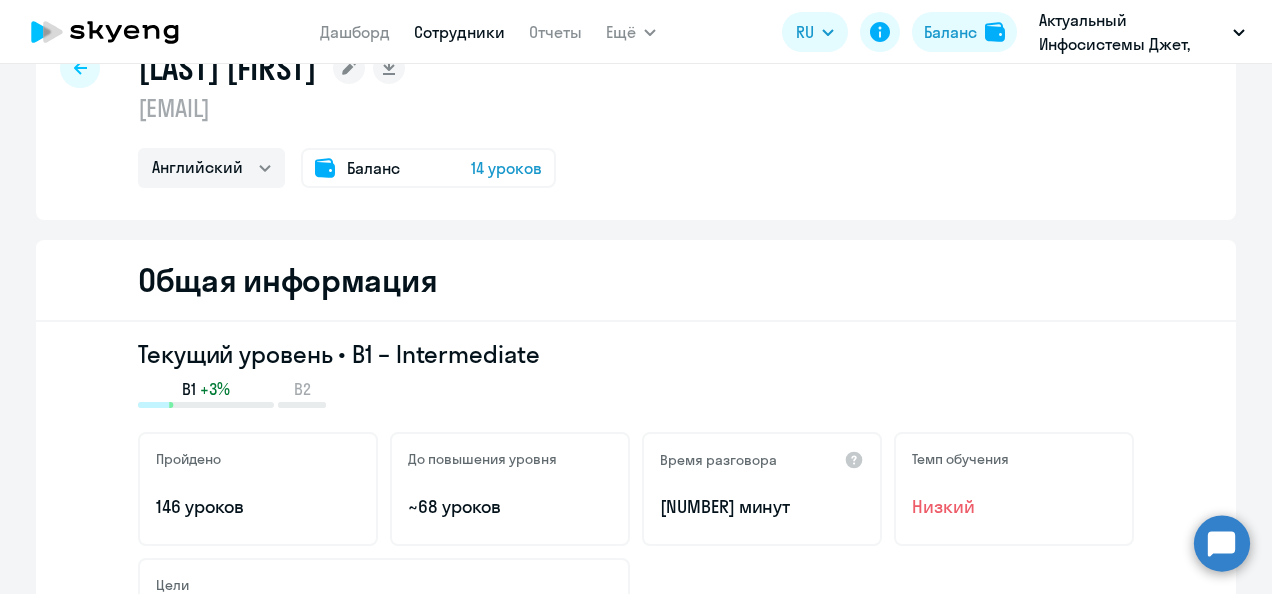 scroll, scrollTop: 0, scrollLeft: 0, axis: both 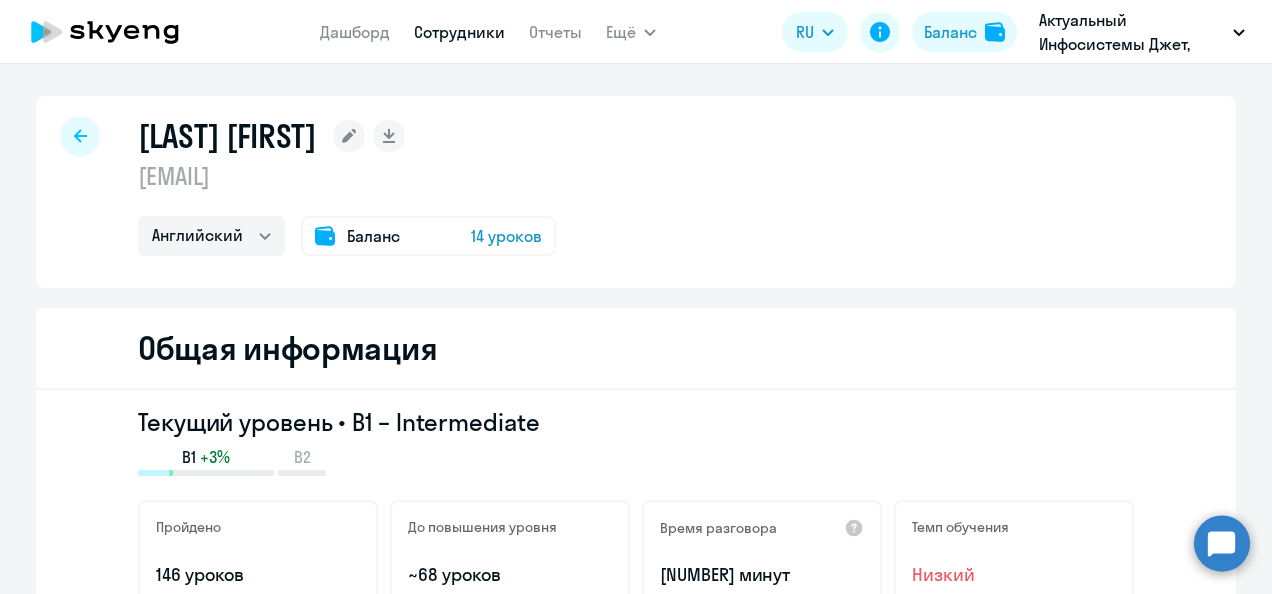click 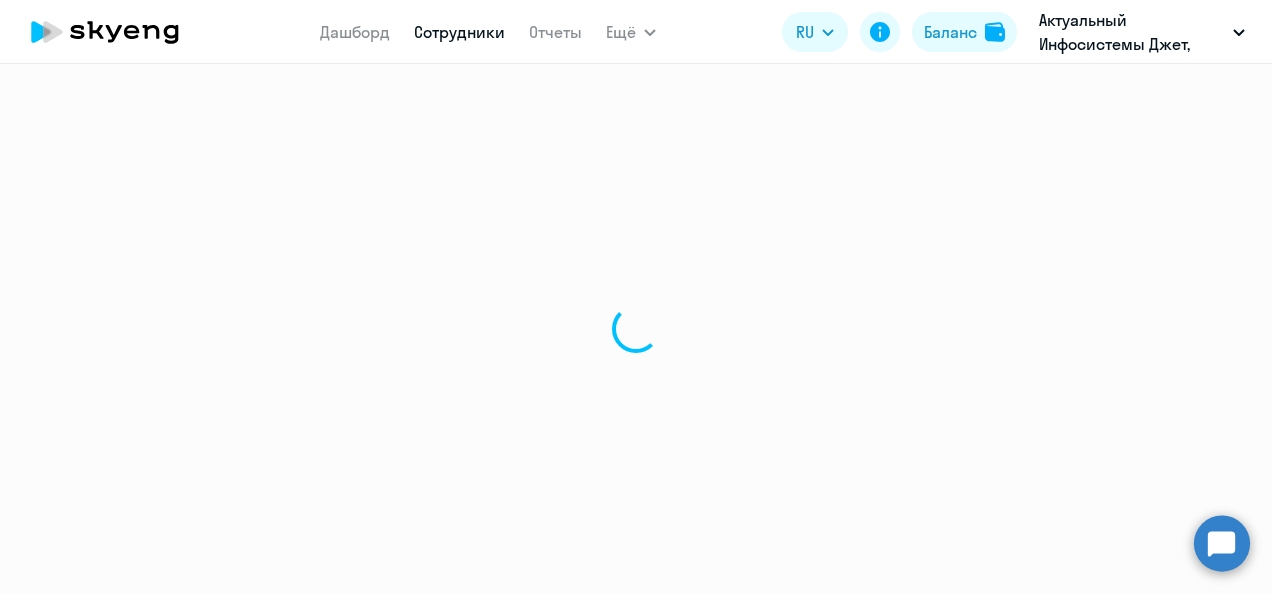 select on "30" 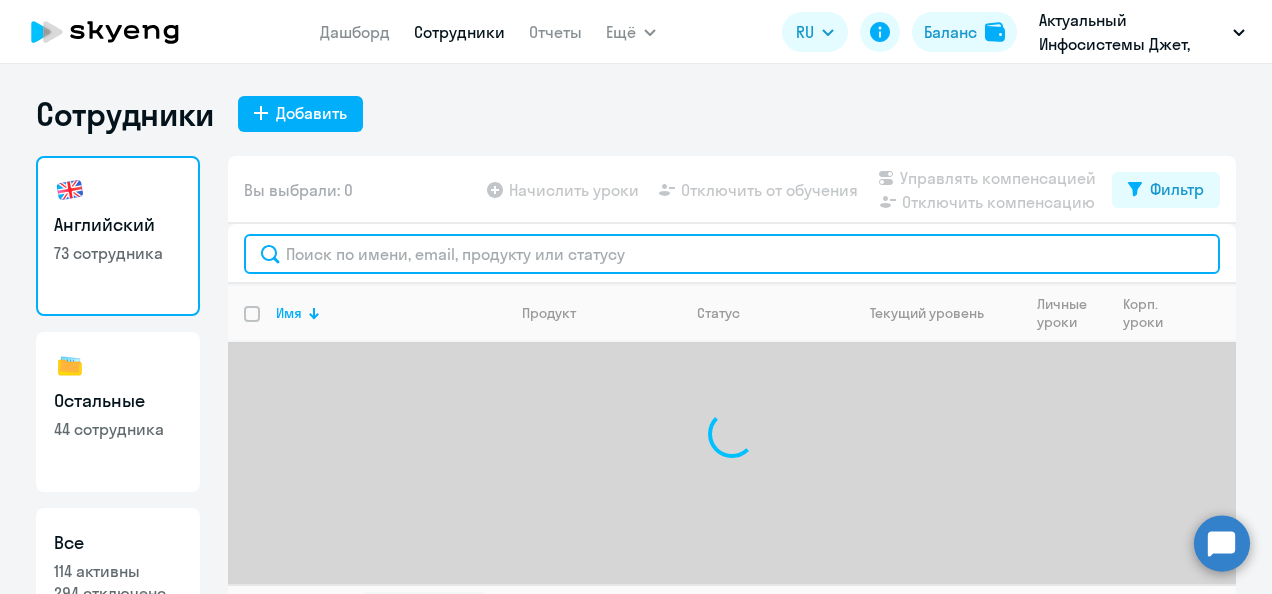 click 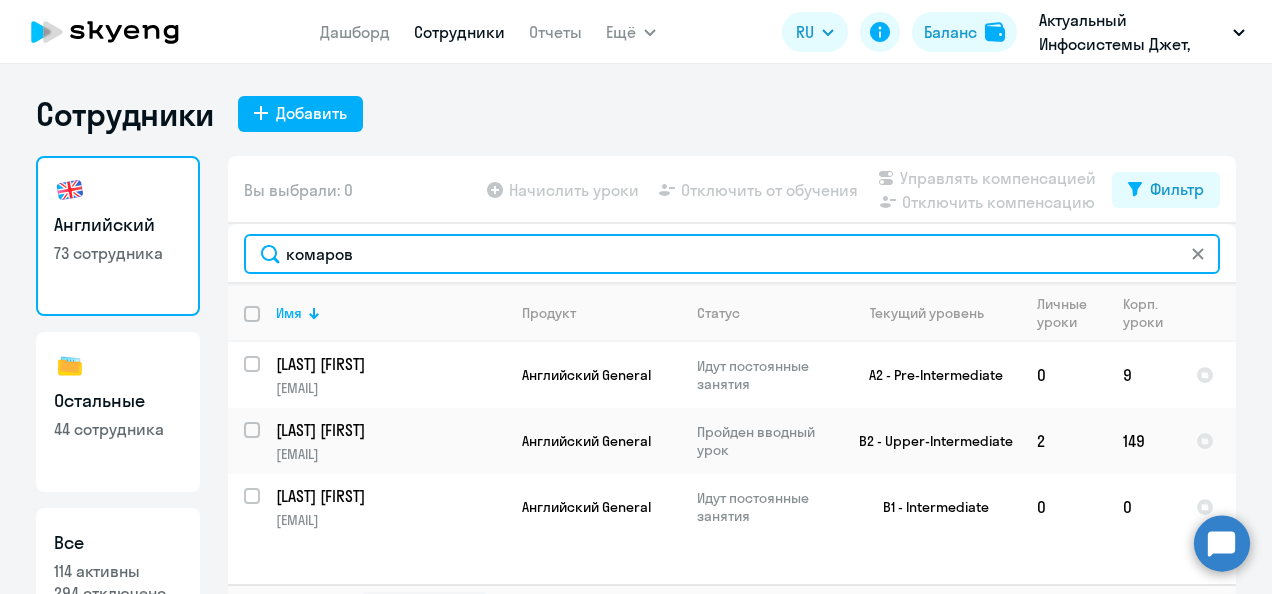 type on "комаров" 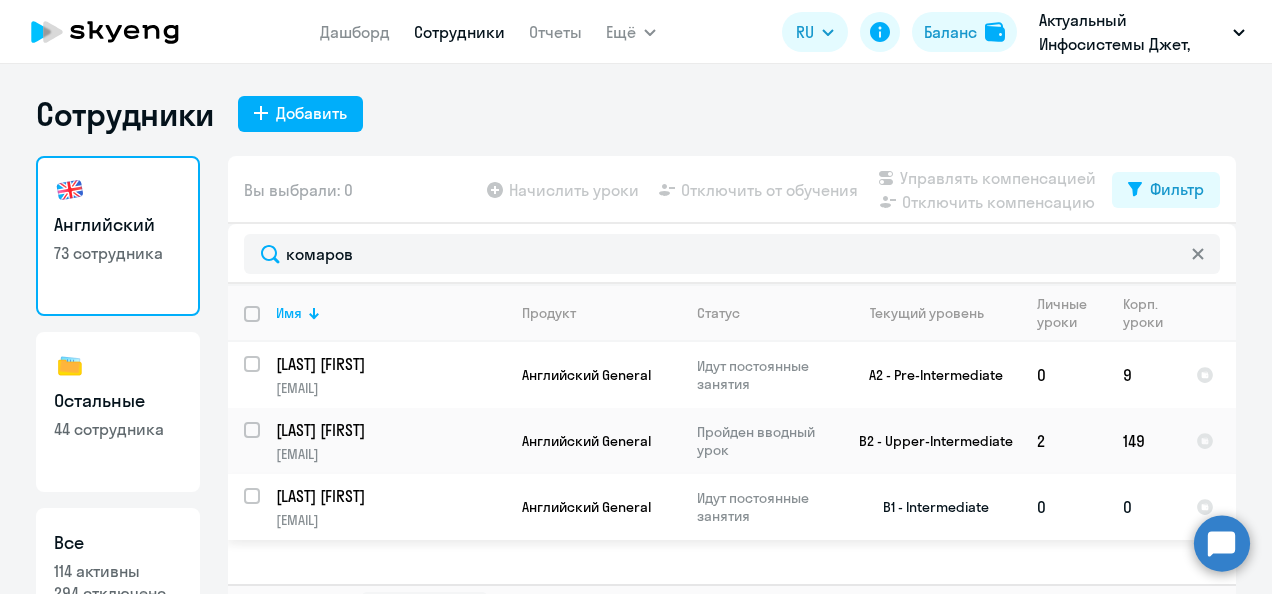 click on "[LAST] [FIRST]" 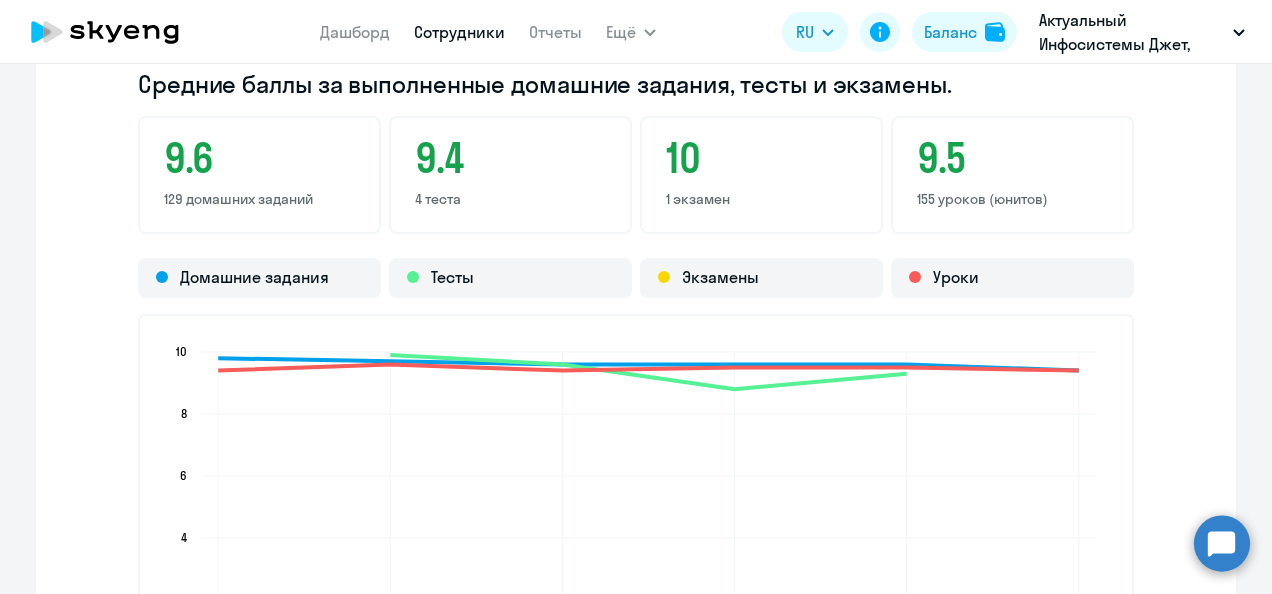 scroll, scrollTop: 1700, scrollLeft: 0, axis: vertical 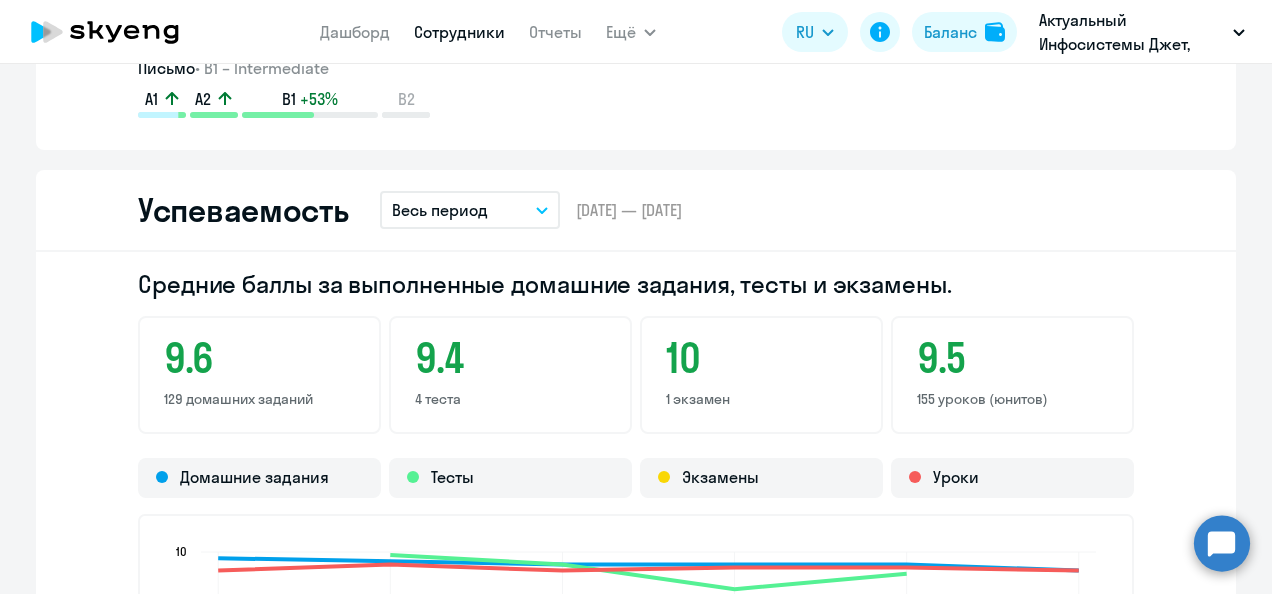 click on "Весь период" at bounding box center (440, 210) 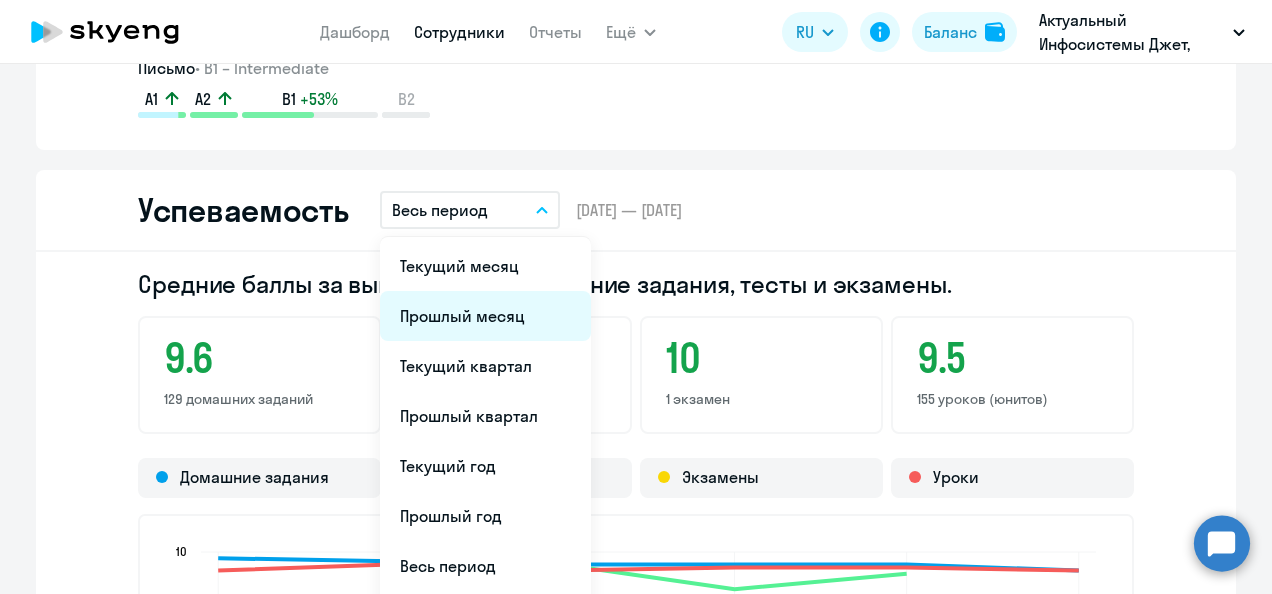 click on "Прошлый месяц" at bounding box center (485, 316) 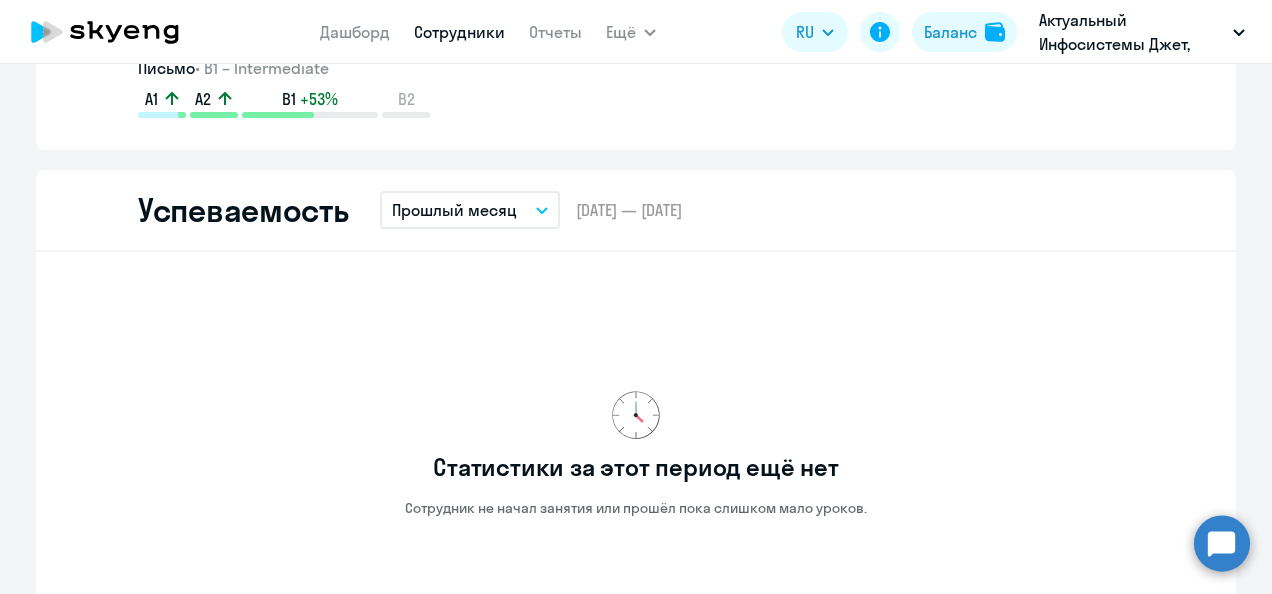 click on "Прошлый месяц" at bounding box center (454, 210) 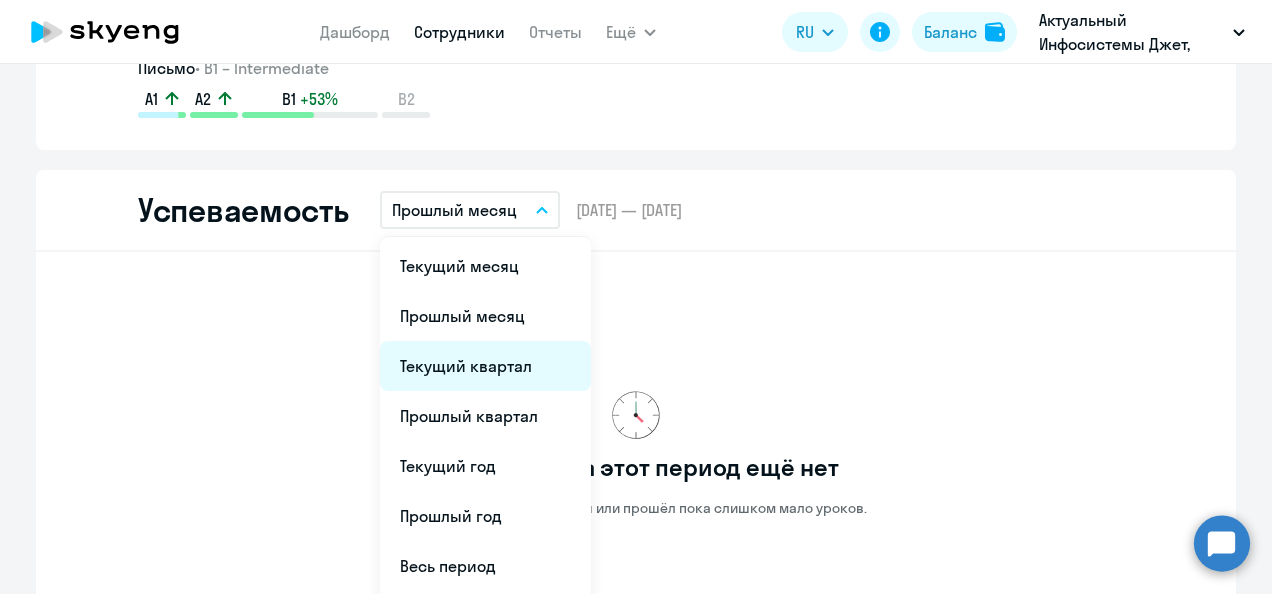 click on "Текущий квартал" at bounding box center (485, 366) 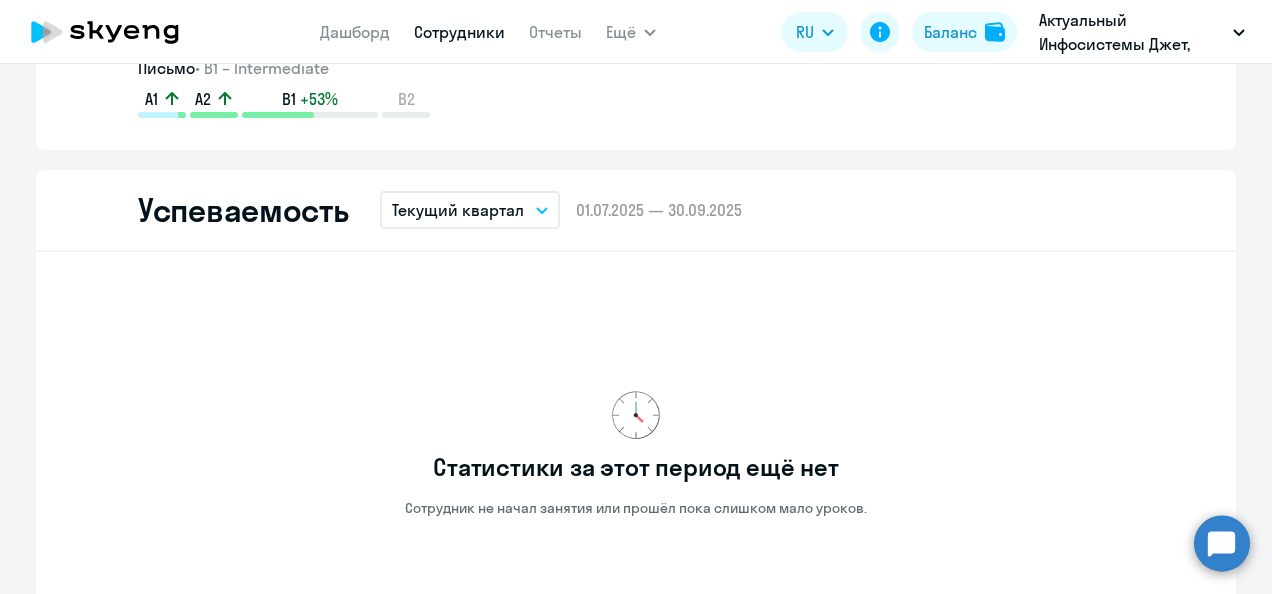 click on "Текущий квартал" at bounding box center (458, 210) 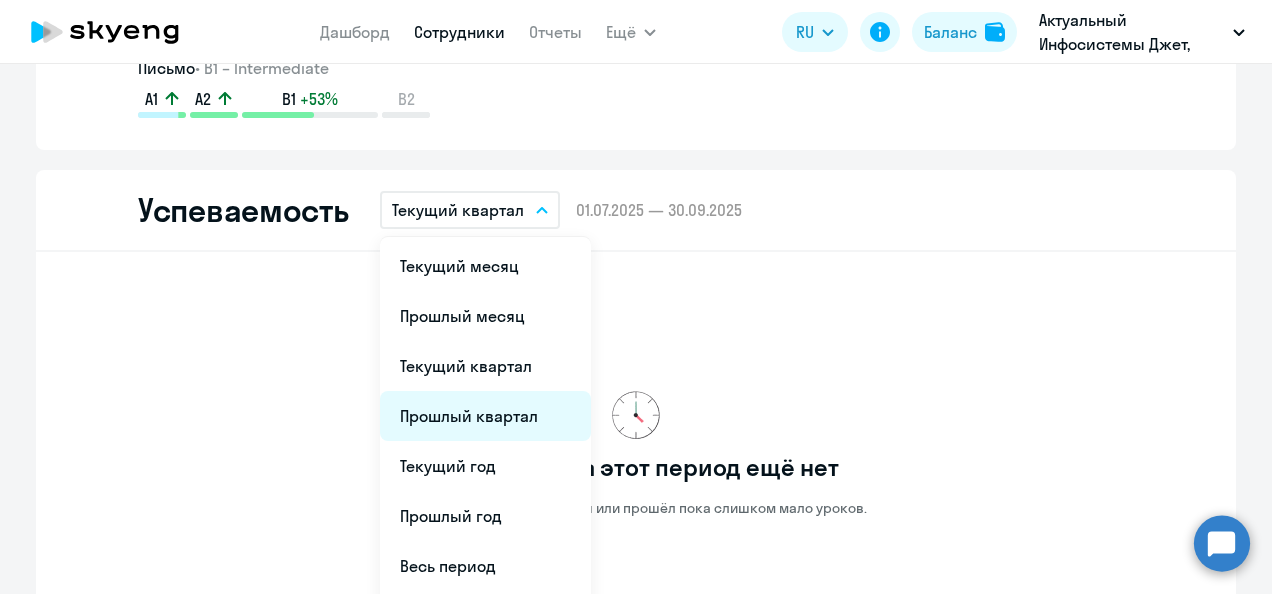 click on "Прошлый квартал" at bounding box center [485, 416] 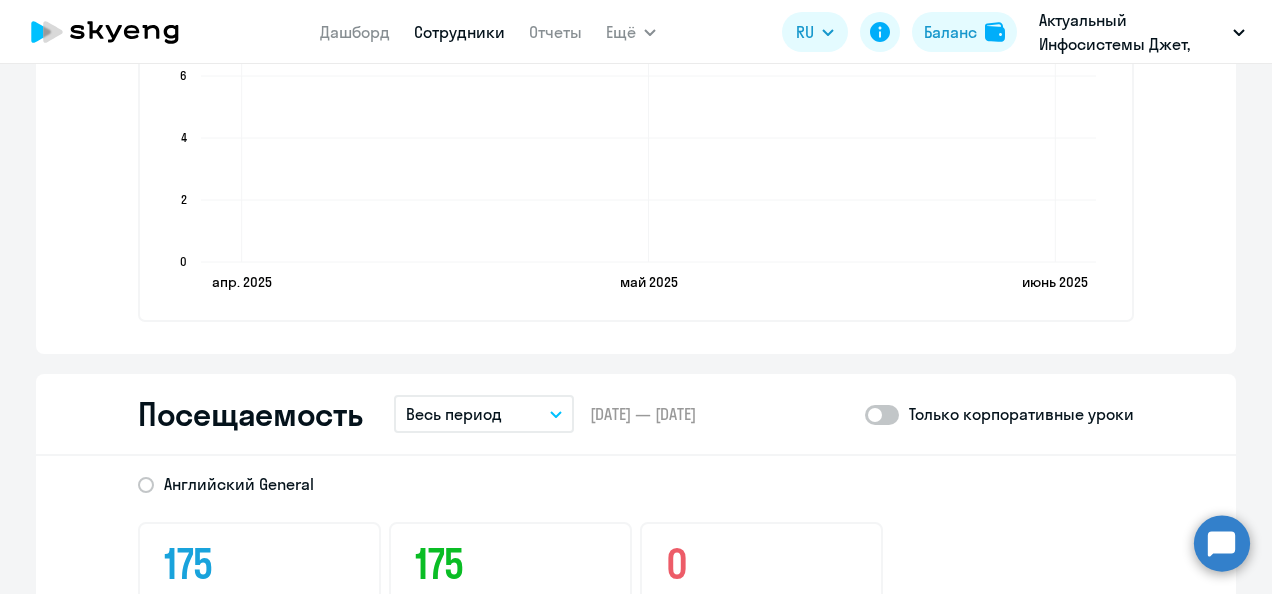 scroll, scrollTop: 2600, scrollLeft: 0, axis: vertical 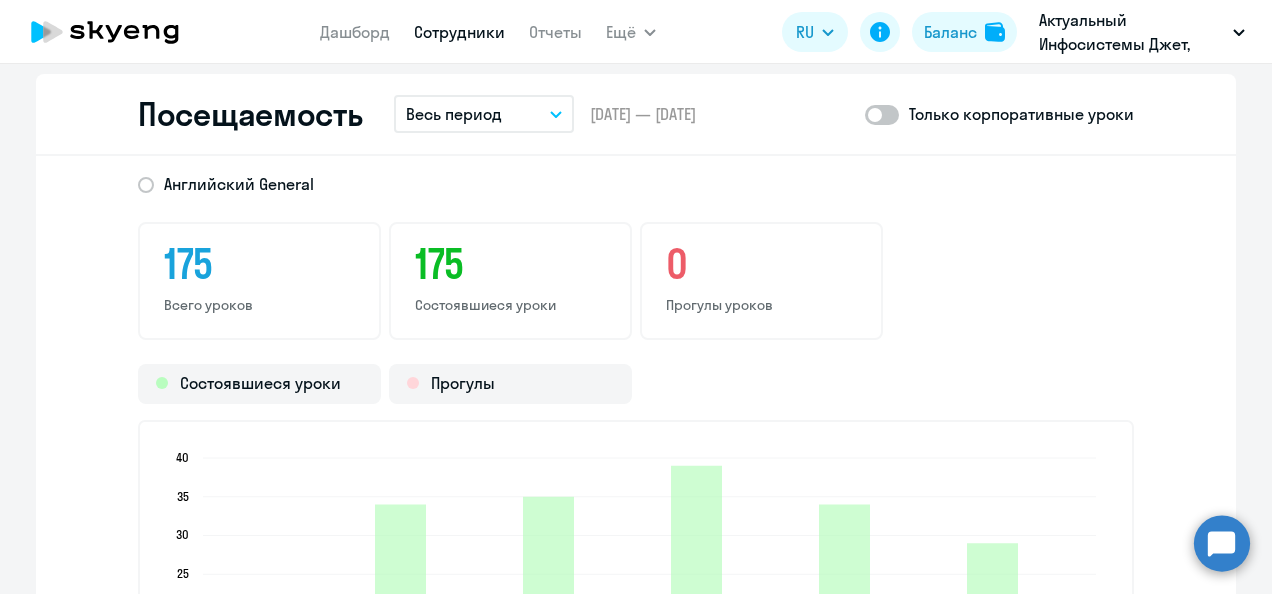 click on "Весь период" at bounding box center [454, 114] 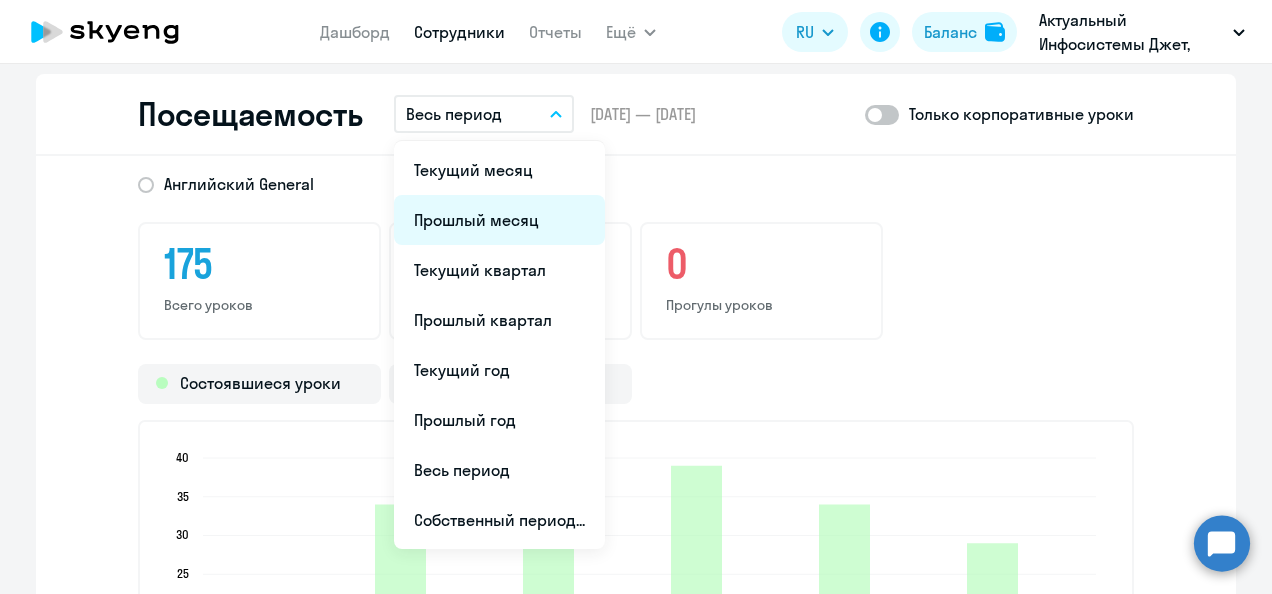 click on "Прошлый месяц" at bounding box center (499, 220) 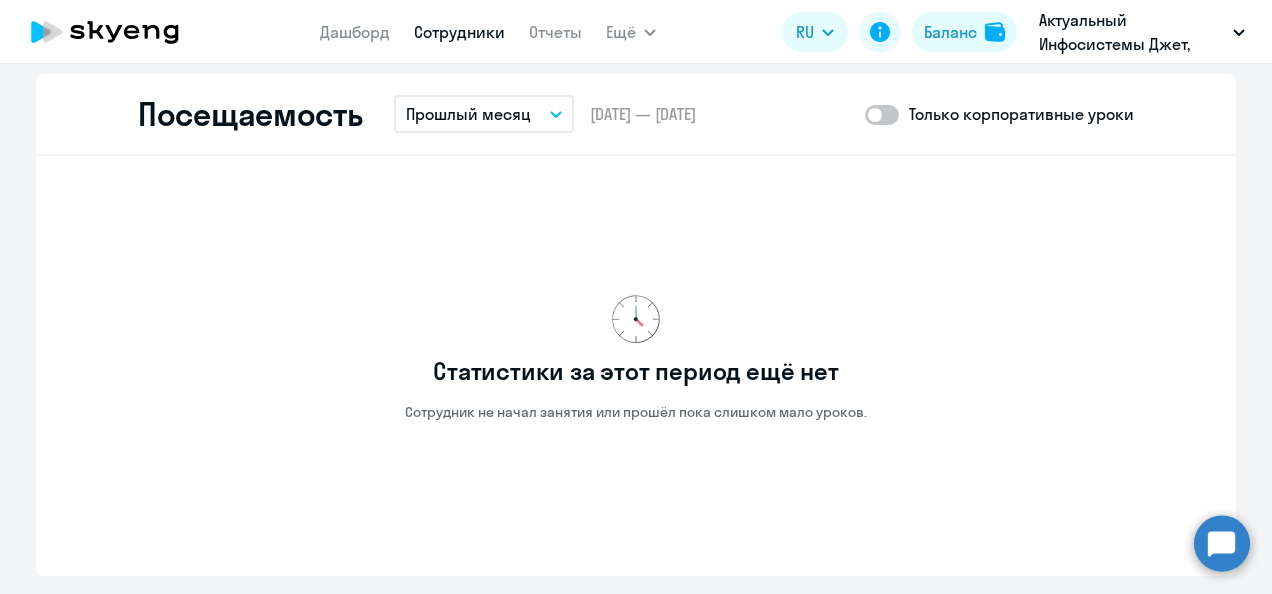 click on "Прошлый месяц" at bounding box center (468, 114) 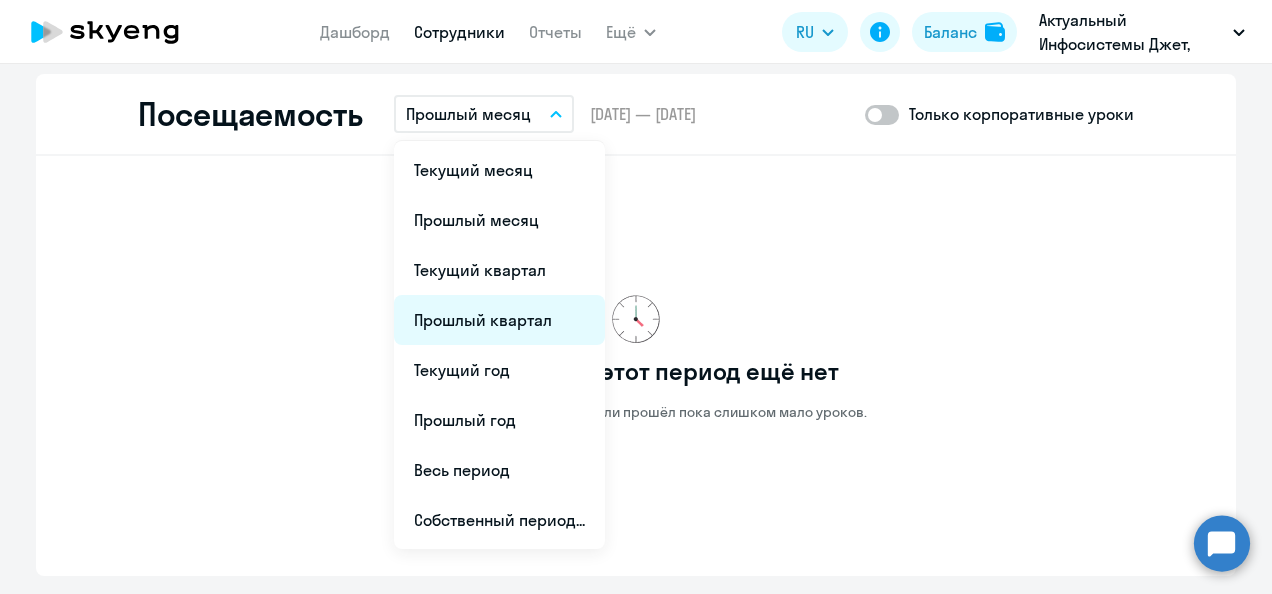 click on "Прошлый квартал" at bounding box center (499, 320) 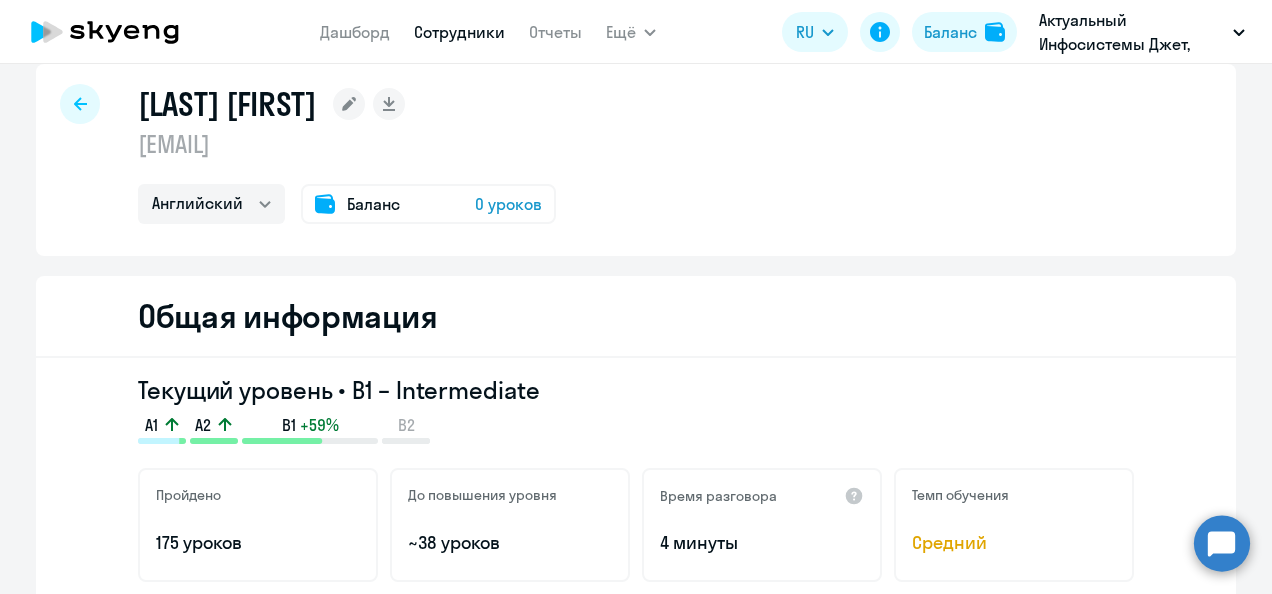 scroll, scrollTop: 0, scrollLeft: 0, axis: both 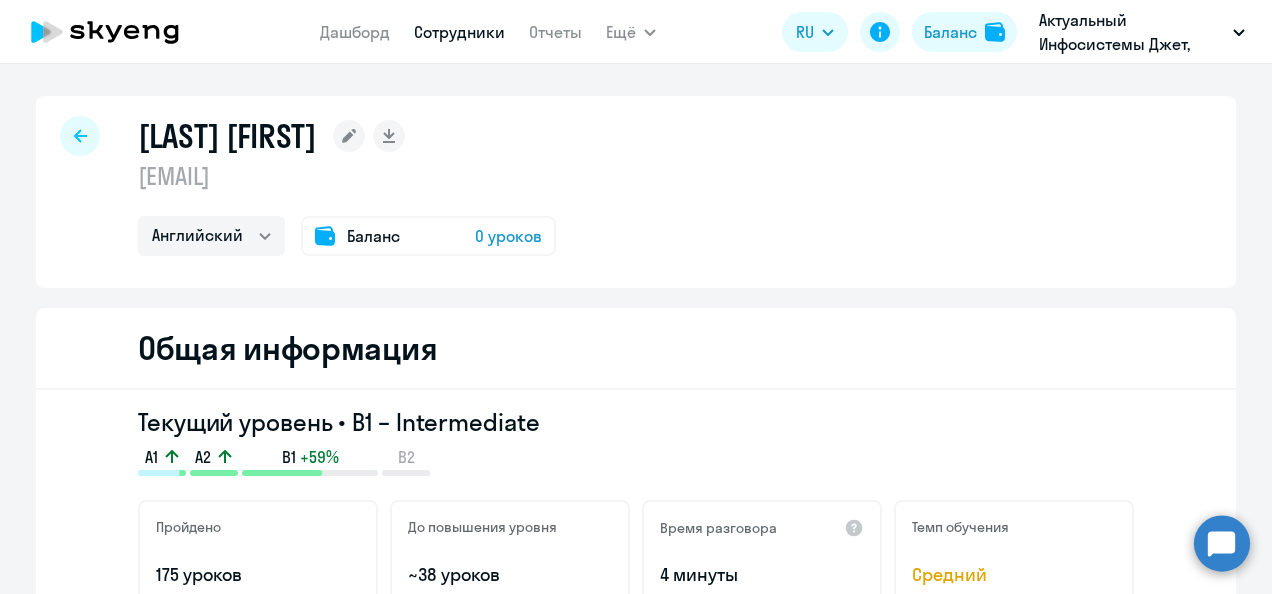 select on "30" 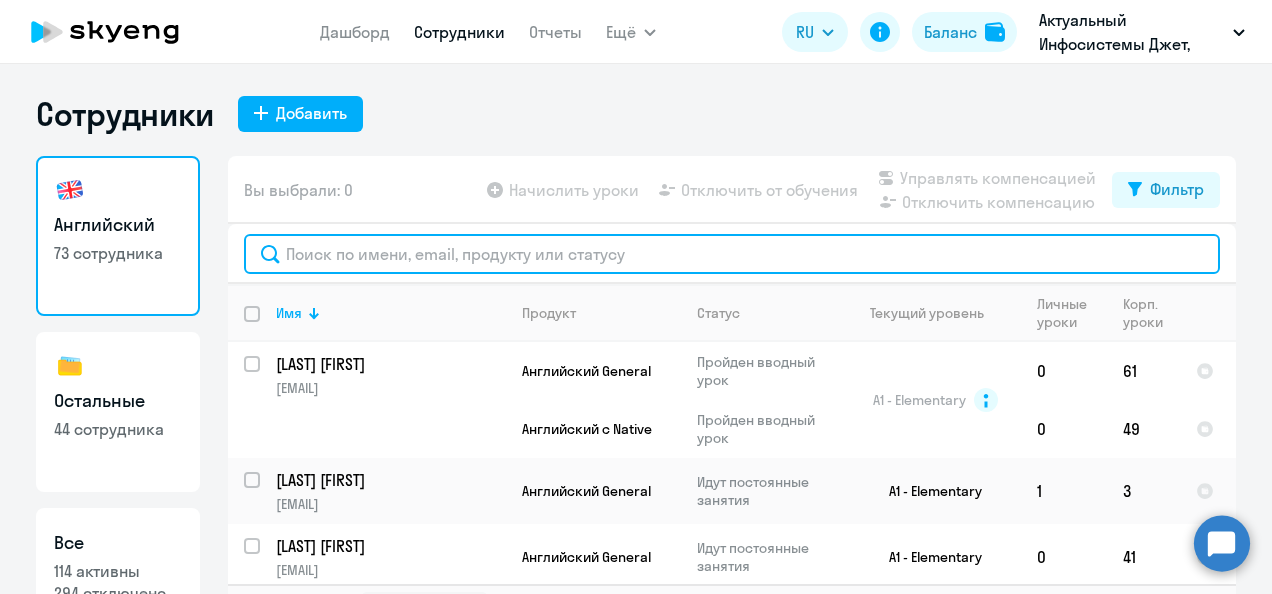 click 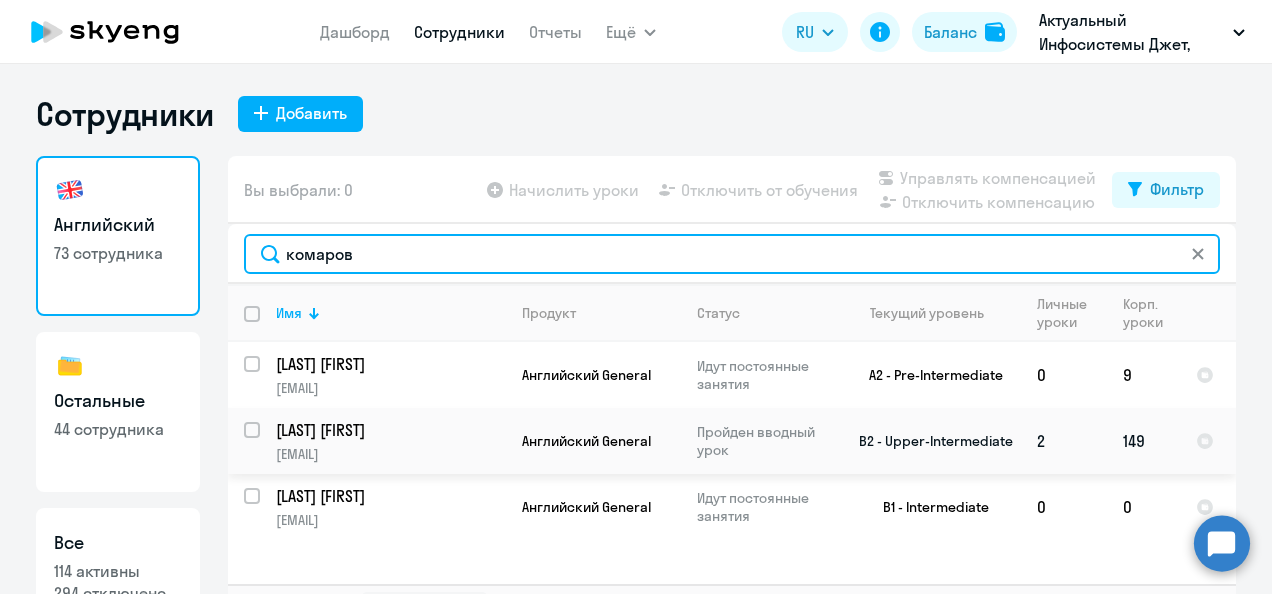 type on "комаров" 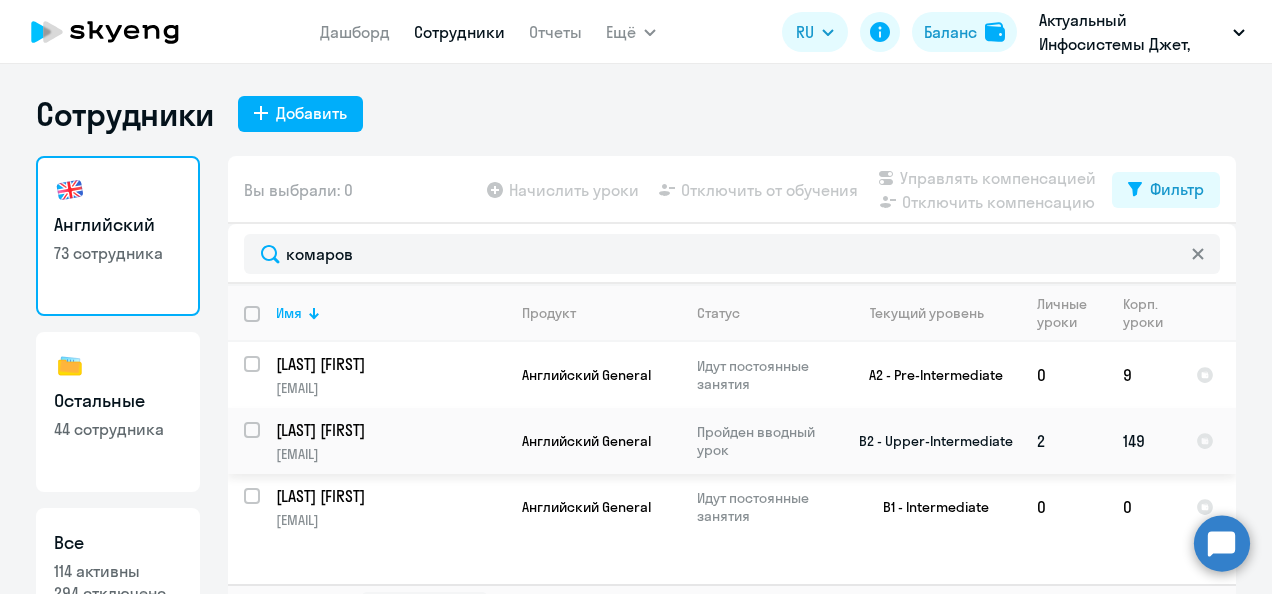 click on "[LAST] [FIRST]" 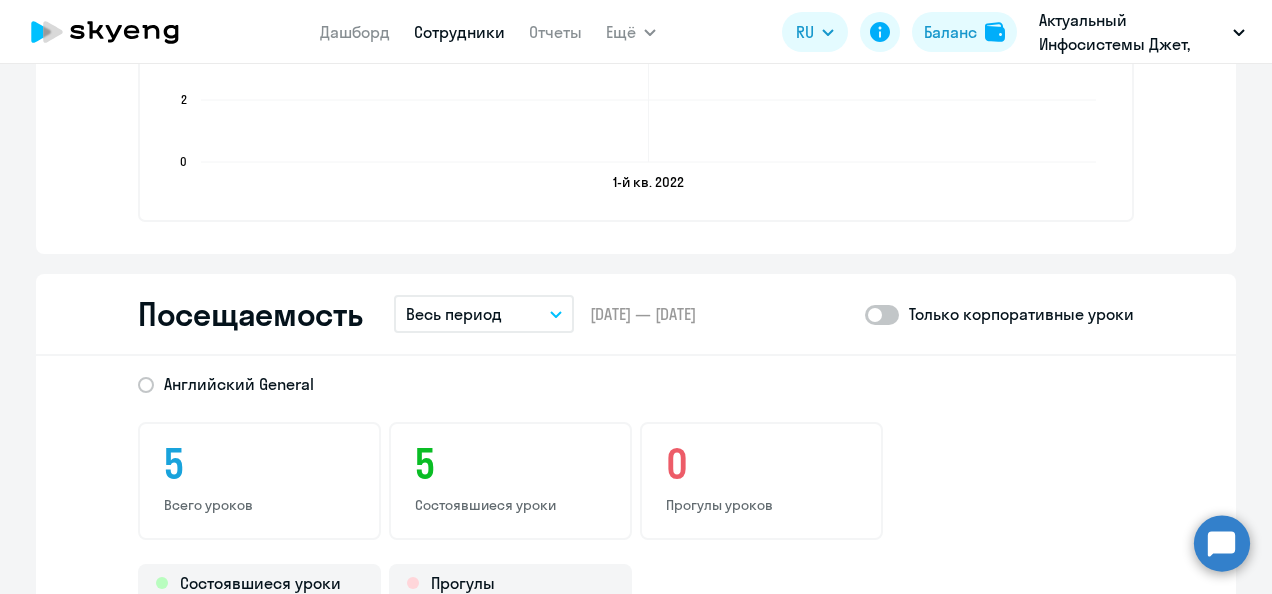 scroll, scrollTop: 2500, scrollLeft: 0, axis: vertical 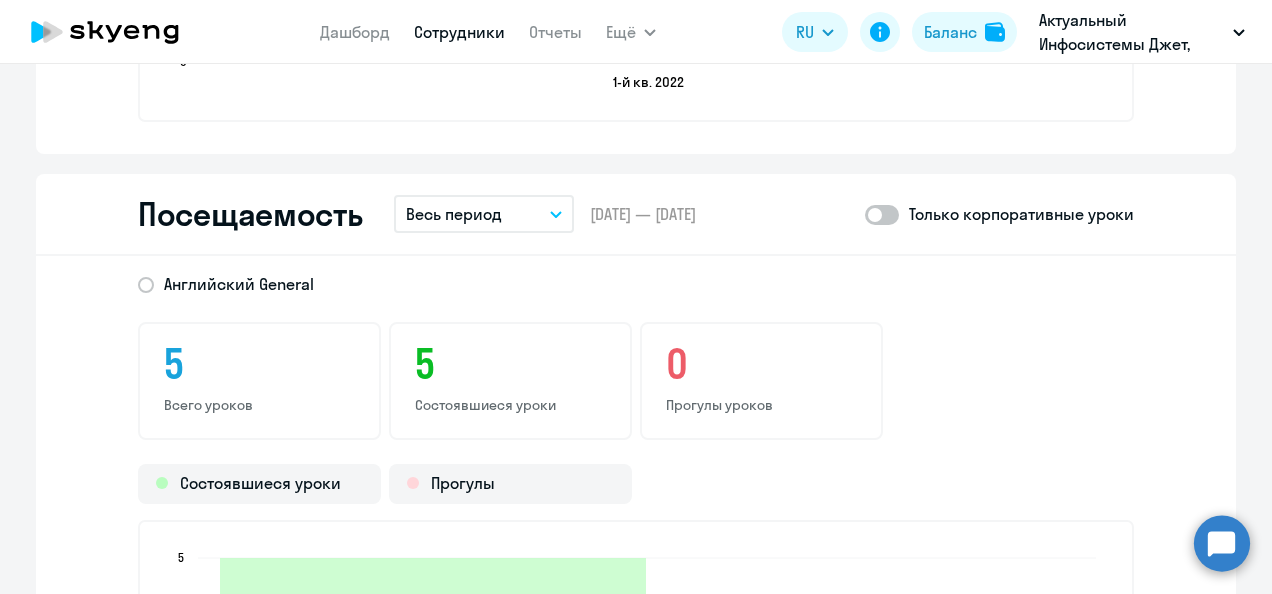click on "Весь период" at bounding box center [454, 214] 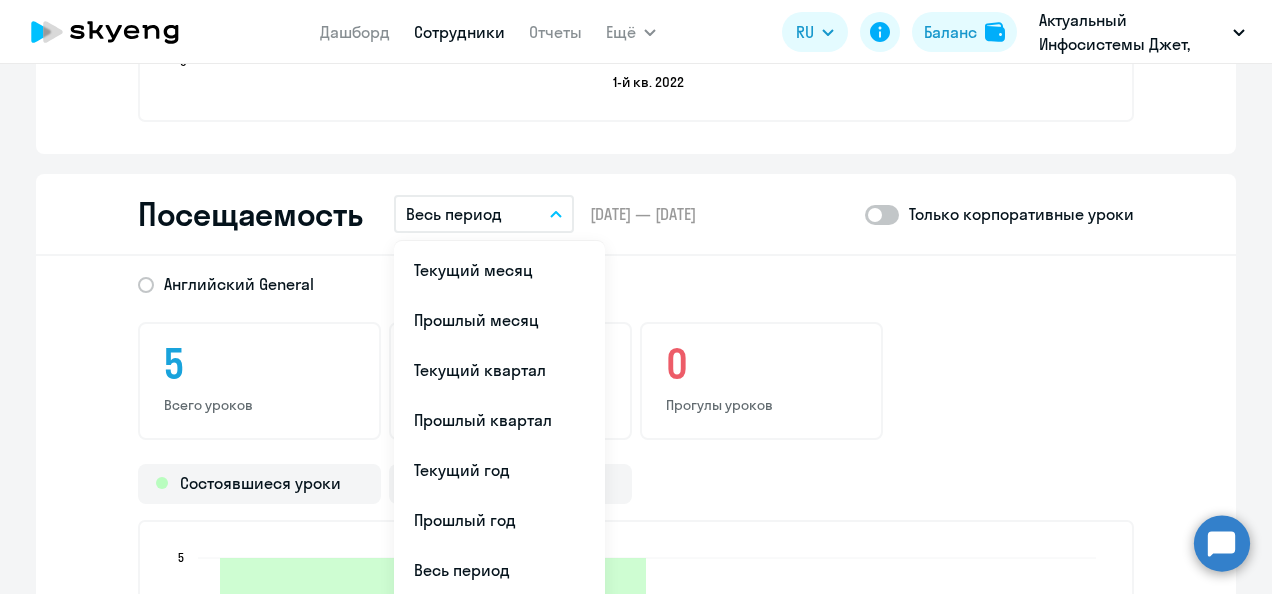click 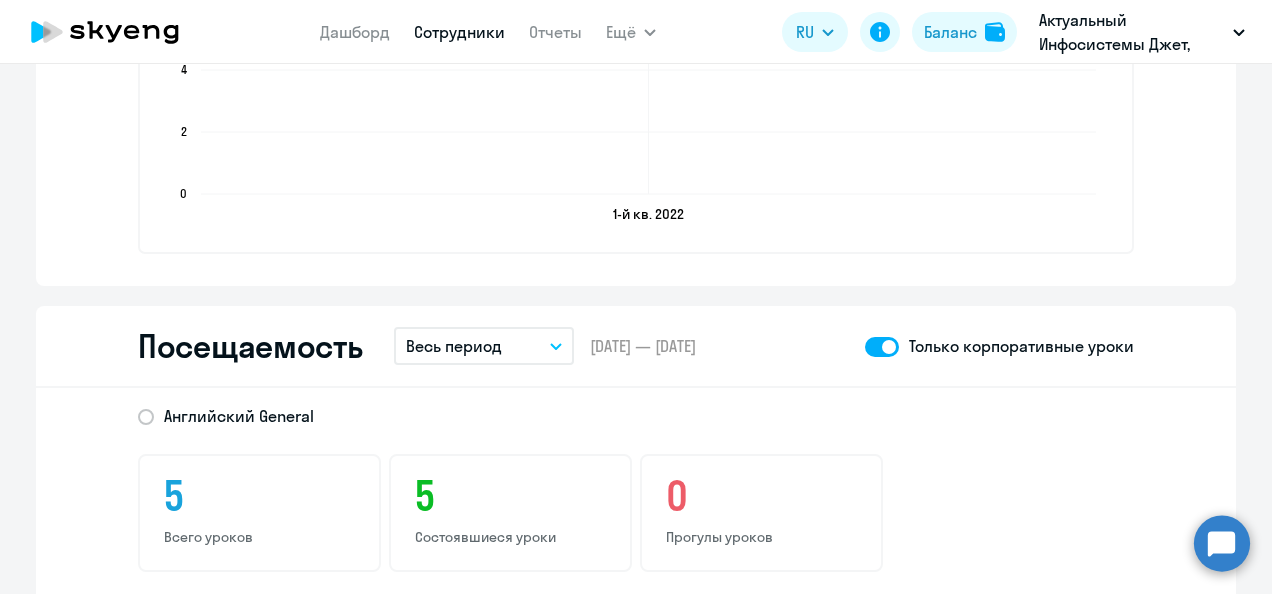 scroll, scrollTop: 2400, scrollLeft: 0, axis: vertical 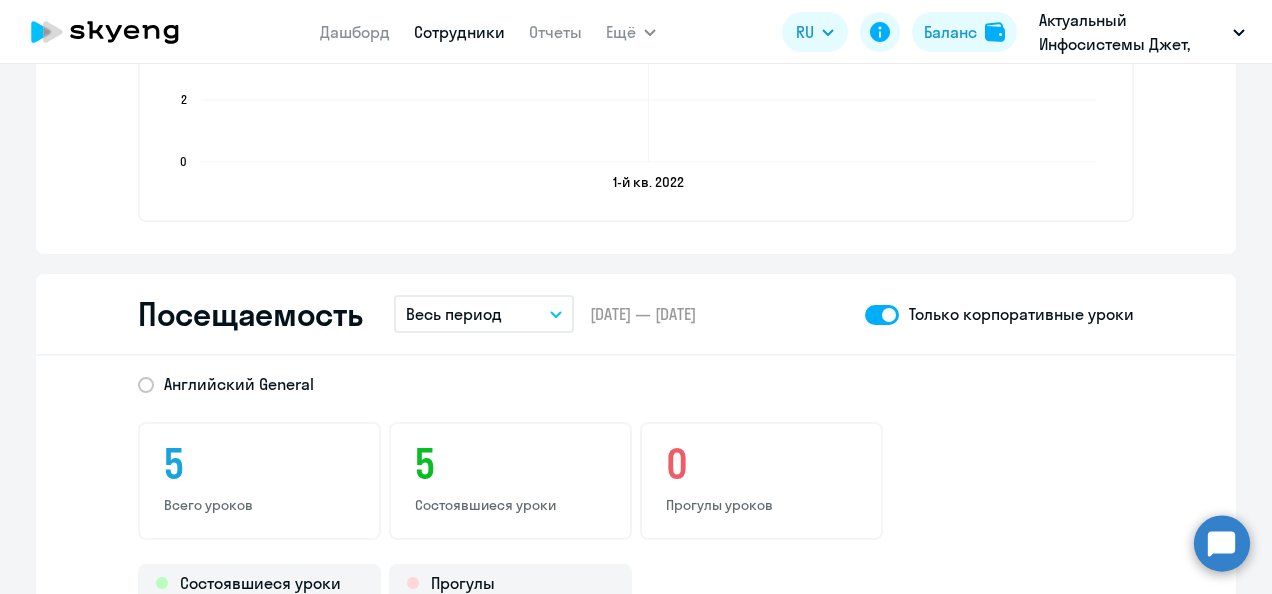 click on "Посещаемость  Весь период
Текущий месяц   Прошлый месяц   Текущий квартал   Прошлый квартал   Текущий год   Прошлый год   Весь период   Собственный период...  –  [DATE] — [DATE]  Только корпоративные уроки" 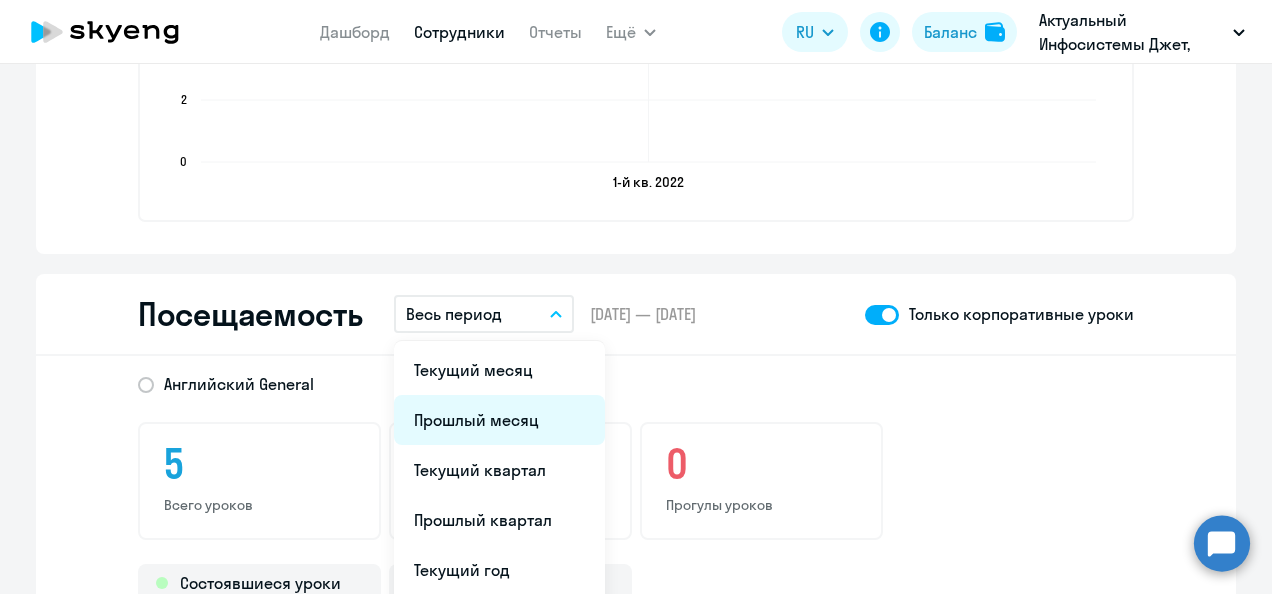 click on "Прошлый месяц" at bounding box center [499, 420] 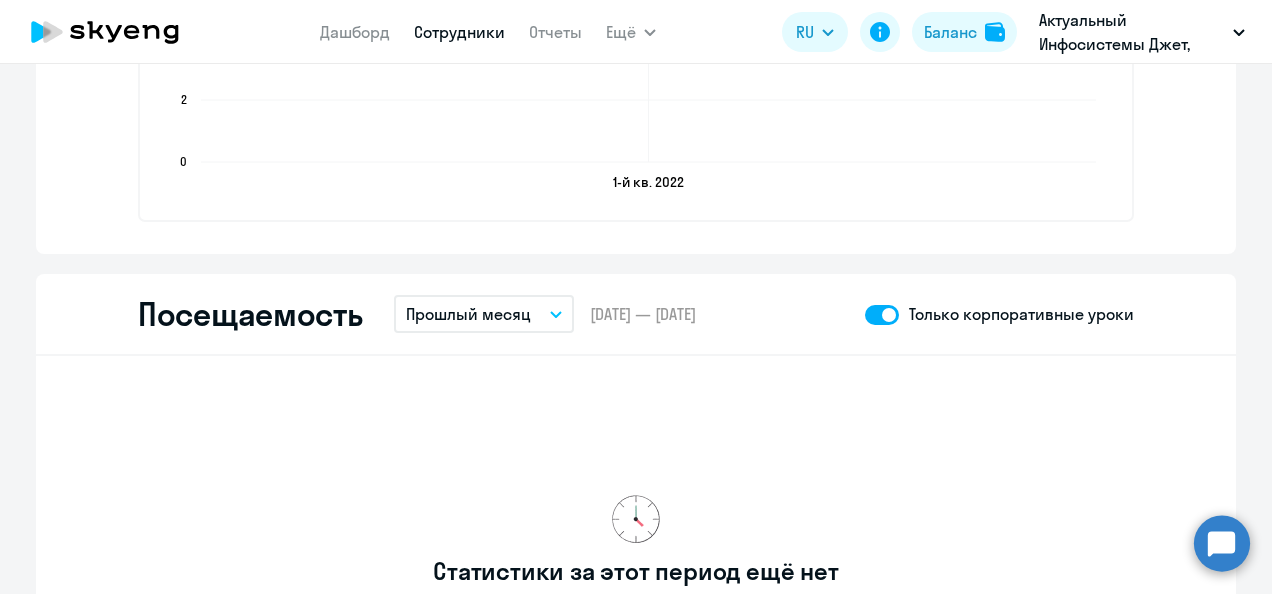 click on "Прошлый месяц" at bounding box center [468, 314] 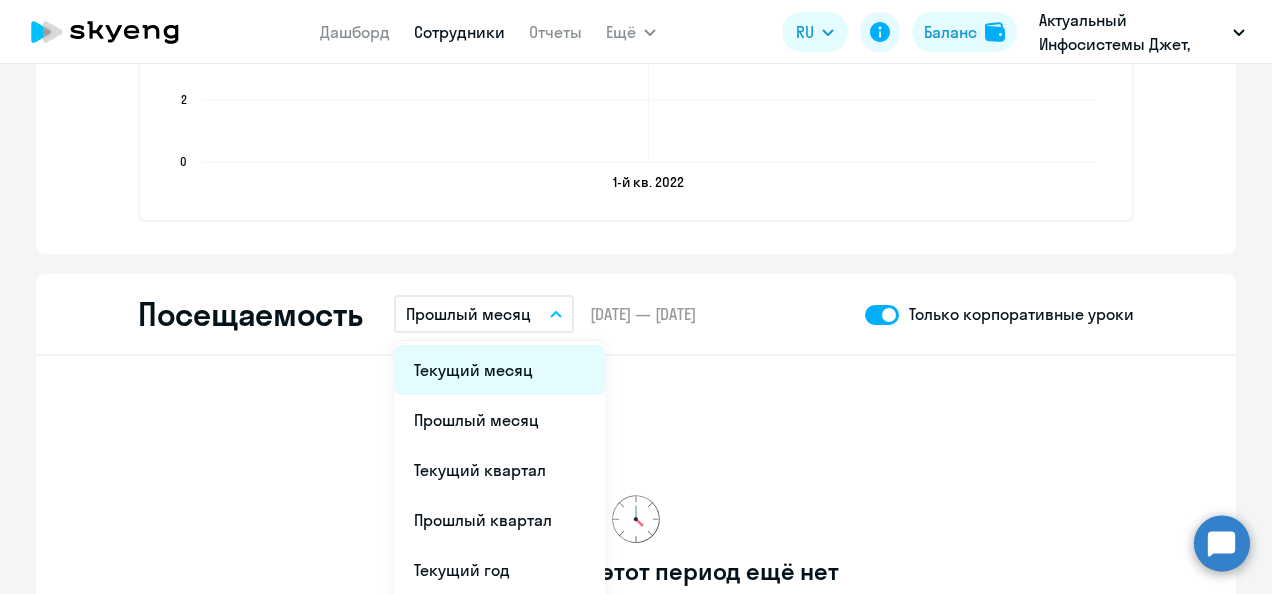 click on "Текущий месяц" at bounding box center (499, 370) 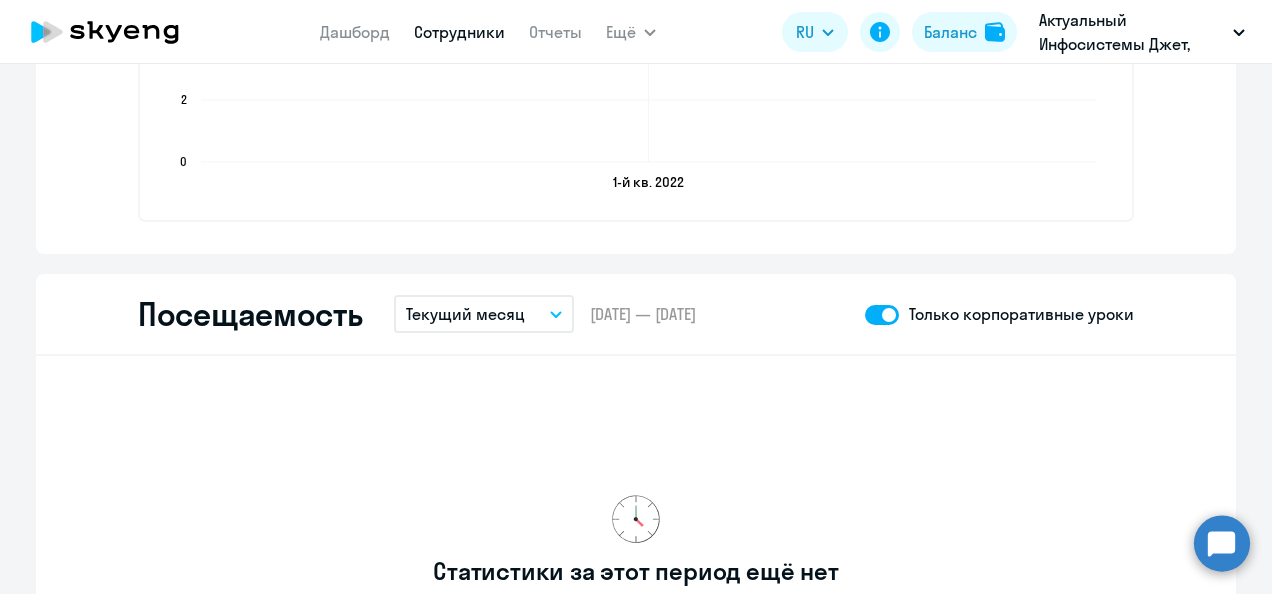 click on "Текущий месяц" at bounding box center (465, 314) 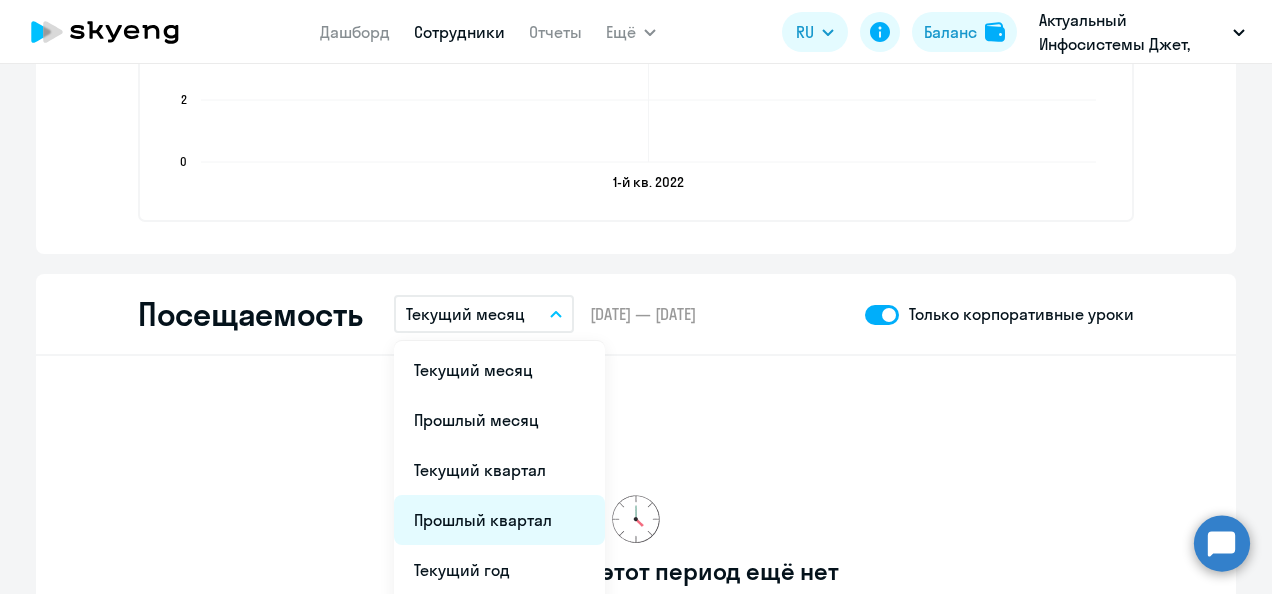 click on "Прошлый квартал" at bounding box center [499, 520] 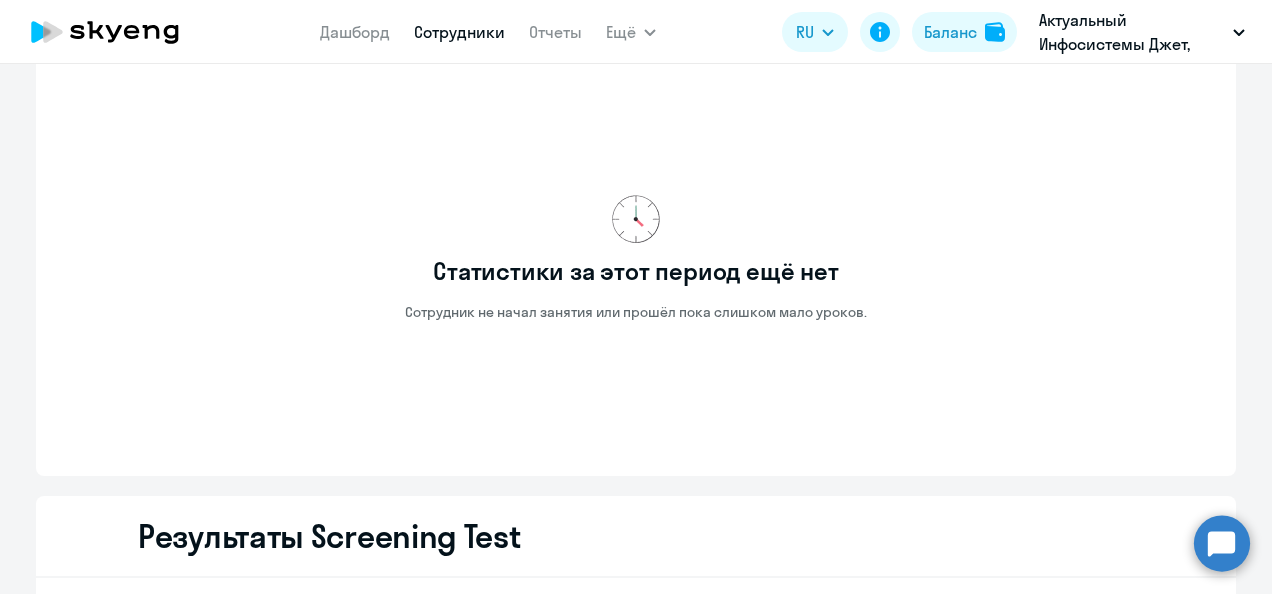 scroll, scrollTop: 2600, scrollLeft: 0, axis: vertical 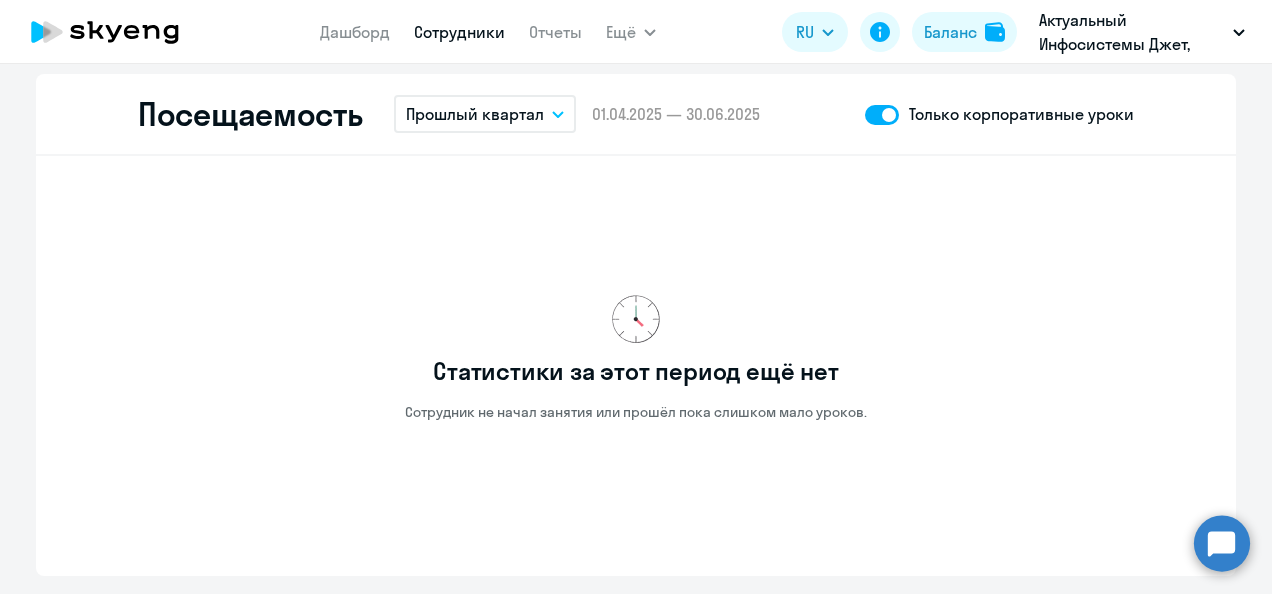 click on "Прошлый квартал" at bounding box center (475, 114) 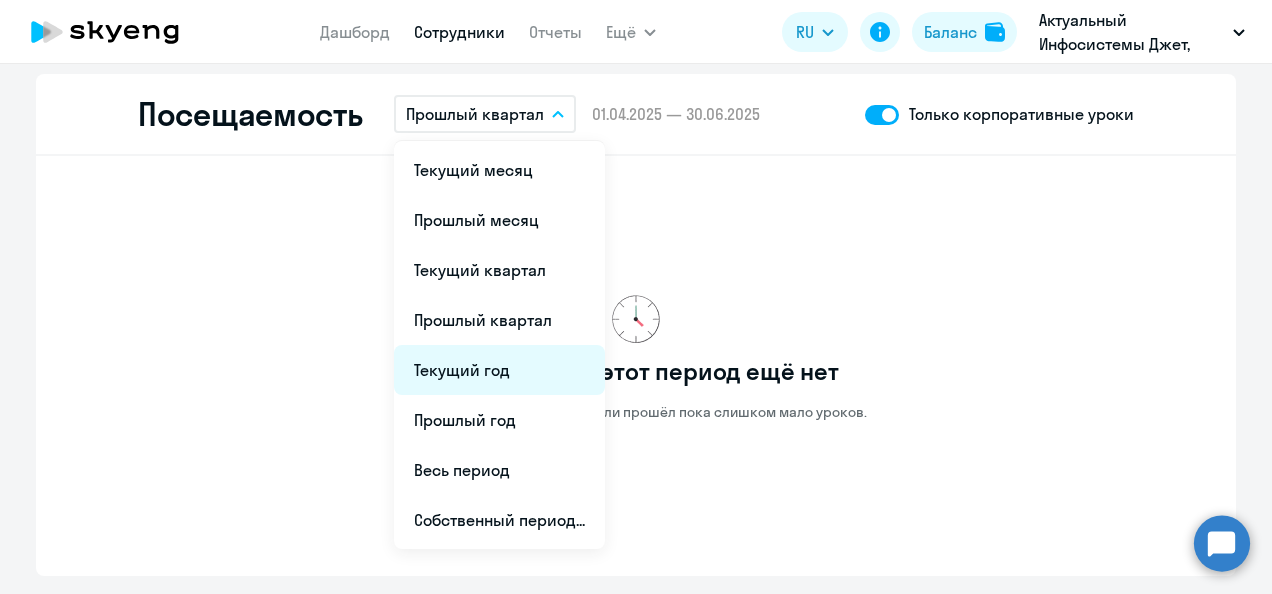 click on "Текущий год" at bounding box center [499, 370] 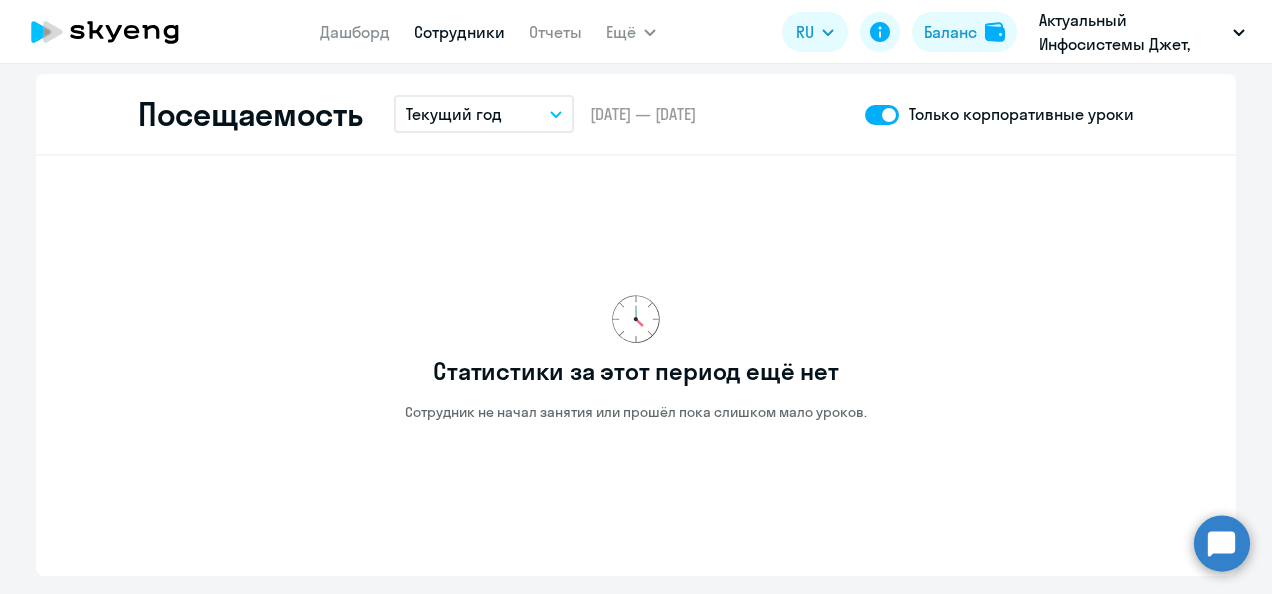 click on "Текущий год" at bounding box center (454, 114) 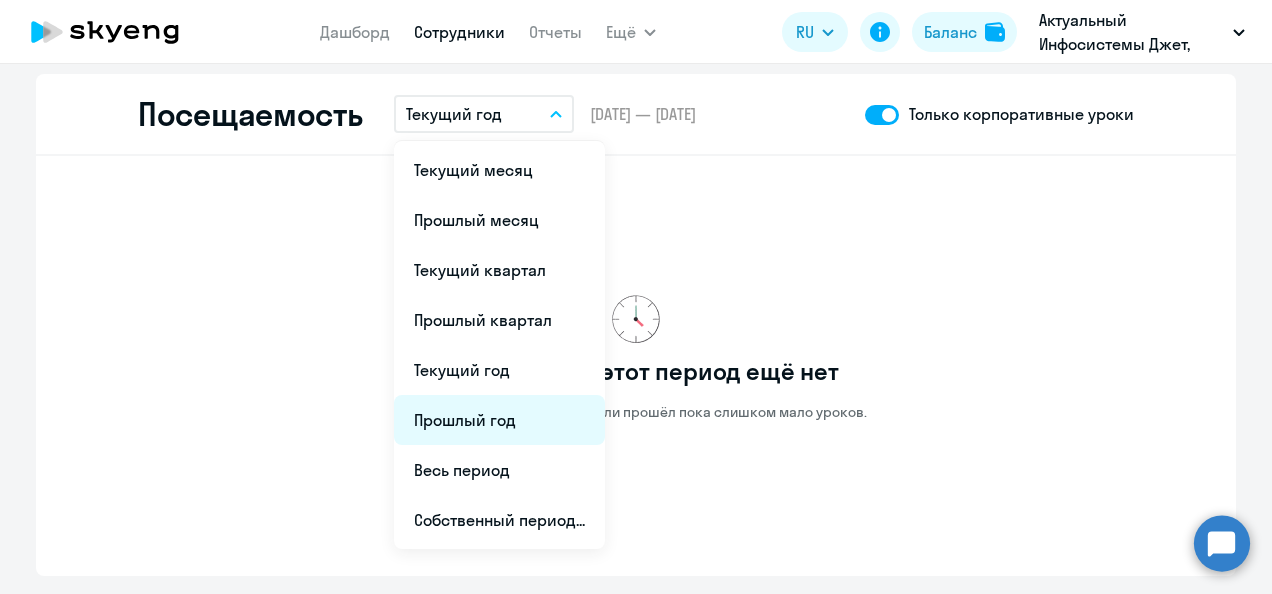 click on "Прошлый год" at bounding box center (499, 420) 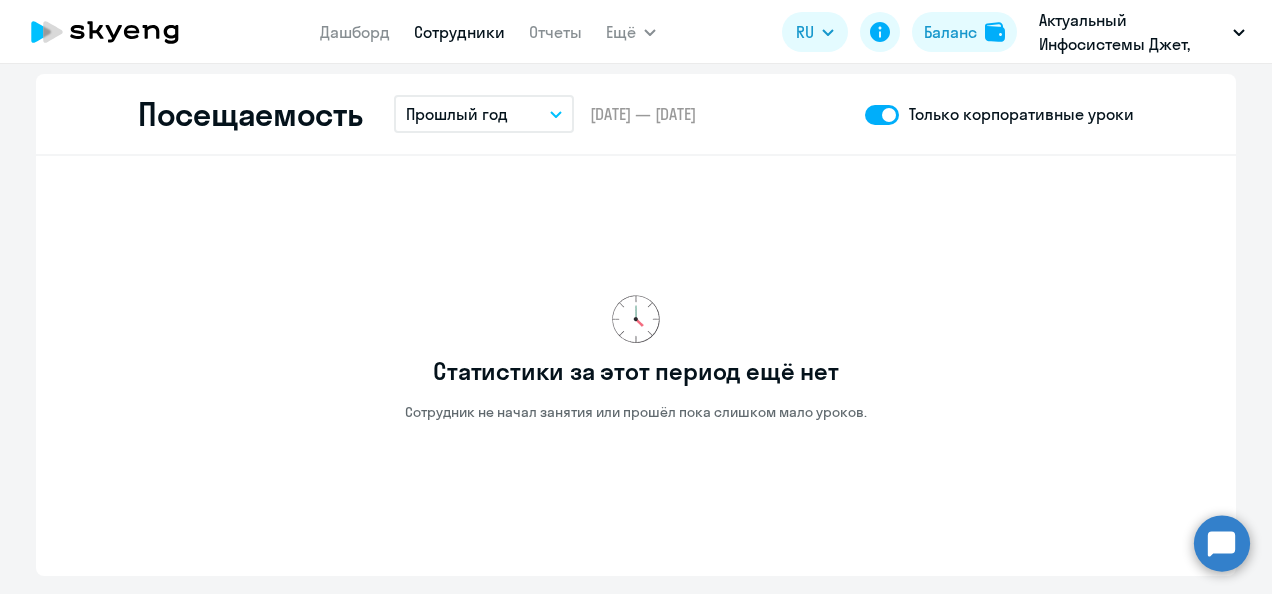 click on "Прошлый год" at bounding box center [457, 114] 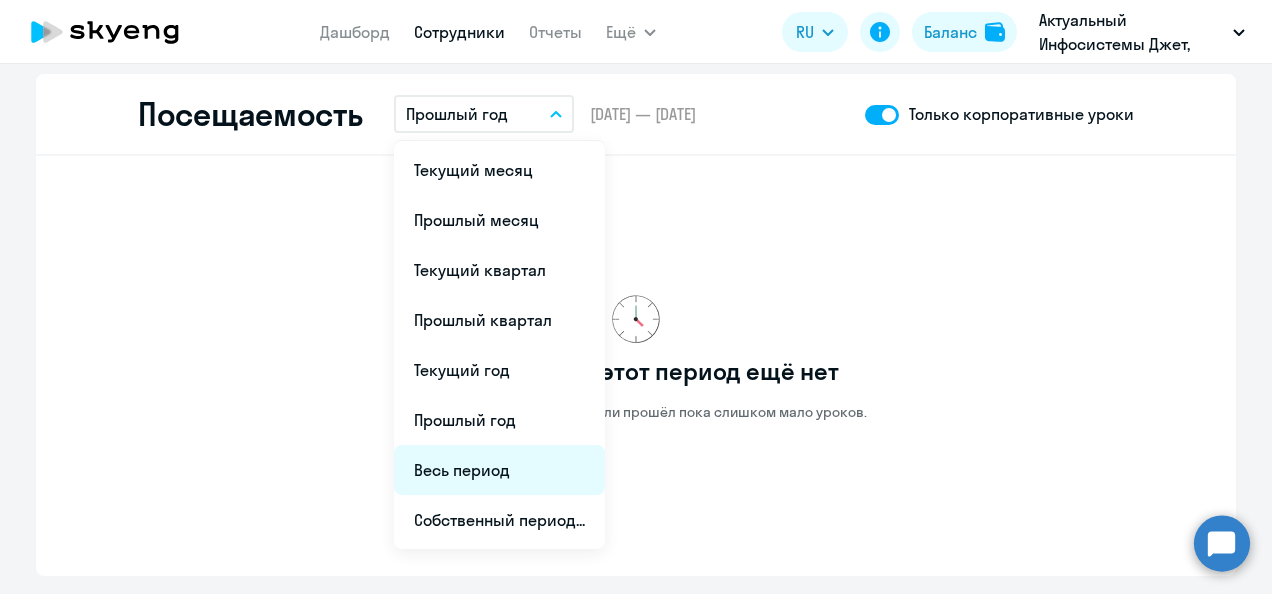 click on "Весь период" at bounding box center [499, 470] 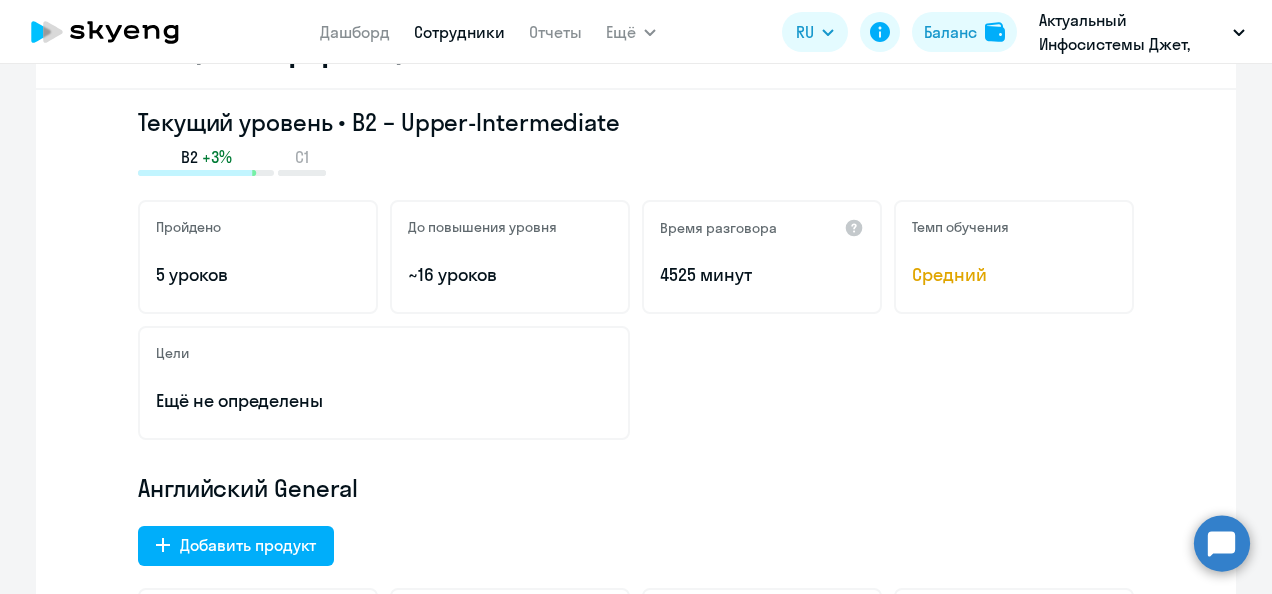 scroll, scrollTop: 0, scrollLeft: 0, axis: both 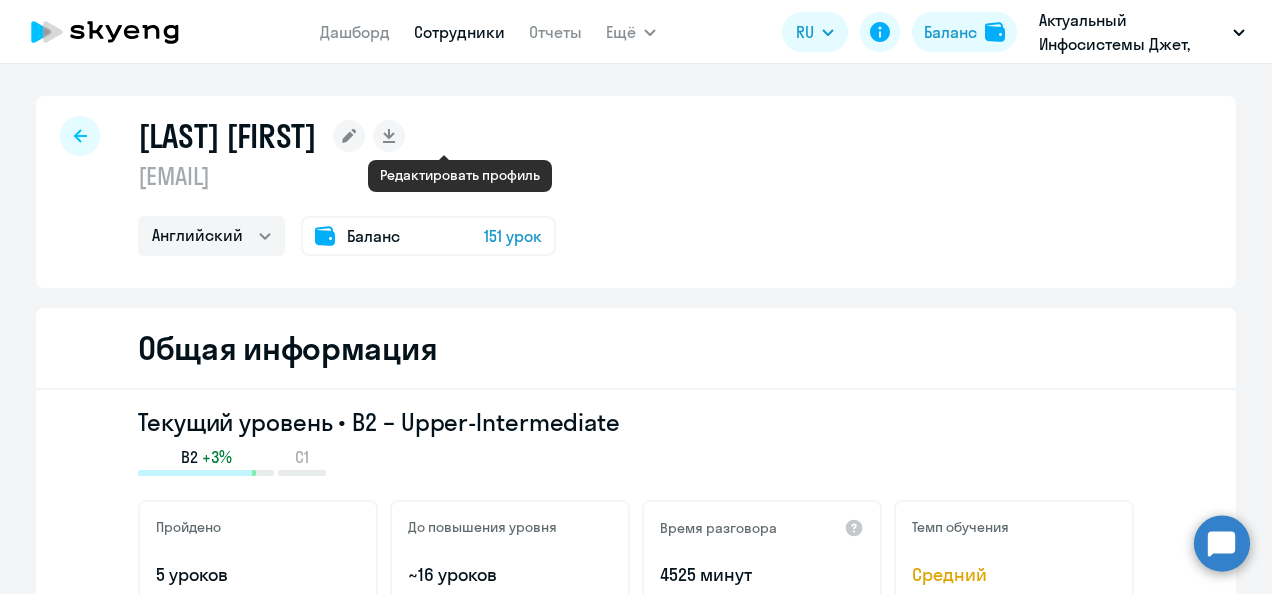 click 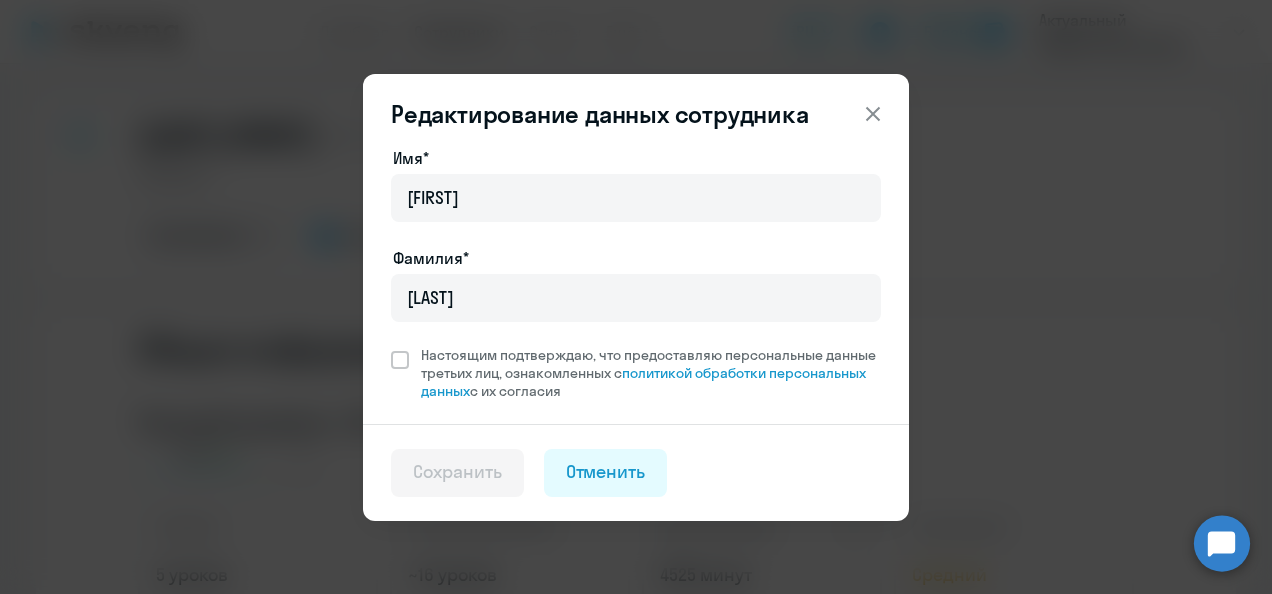 click 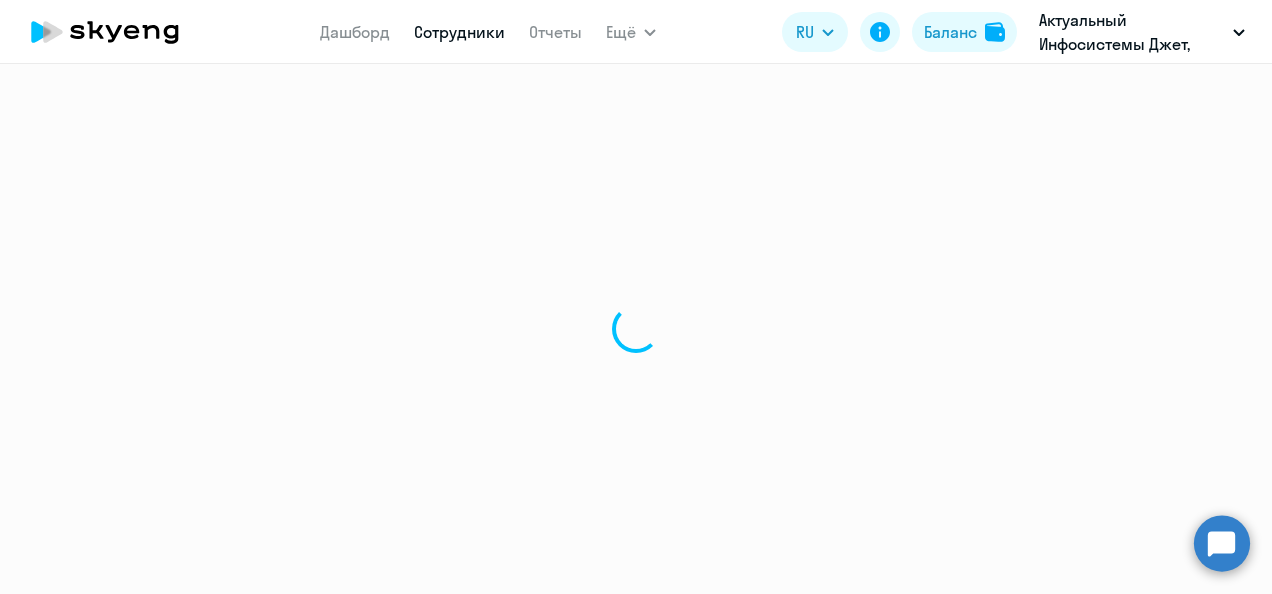 select on "30" 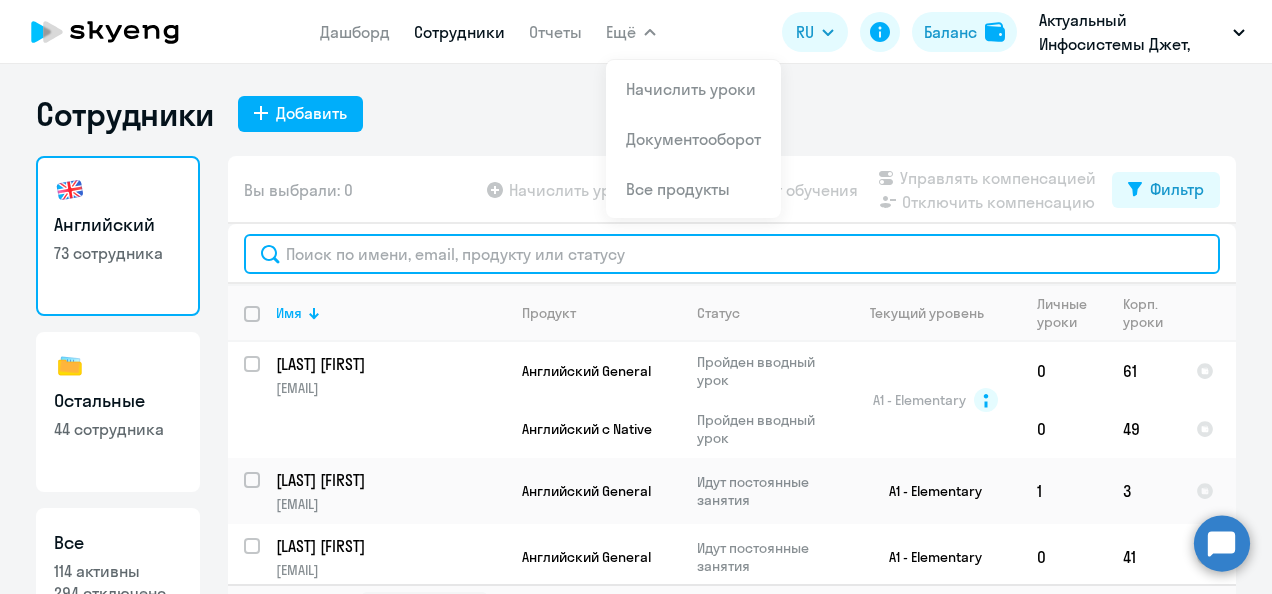 click 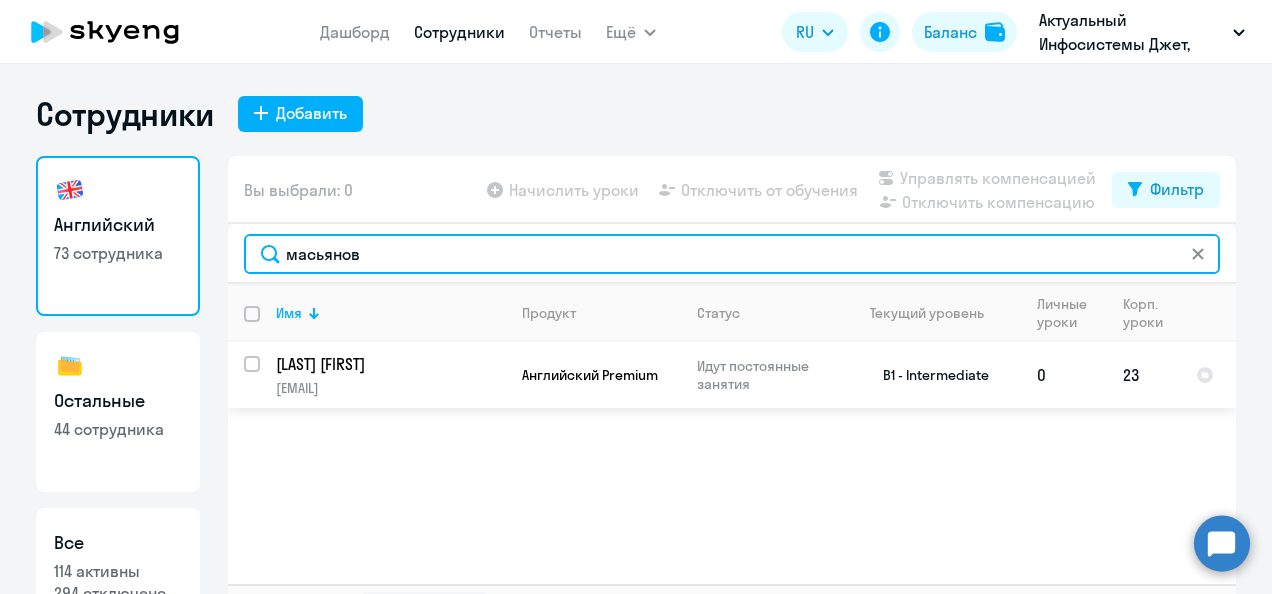 type on "масьянов" 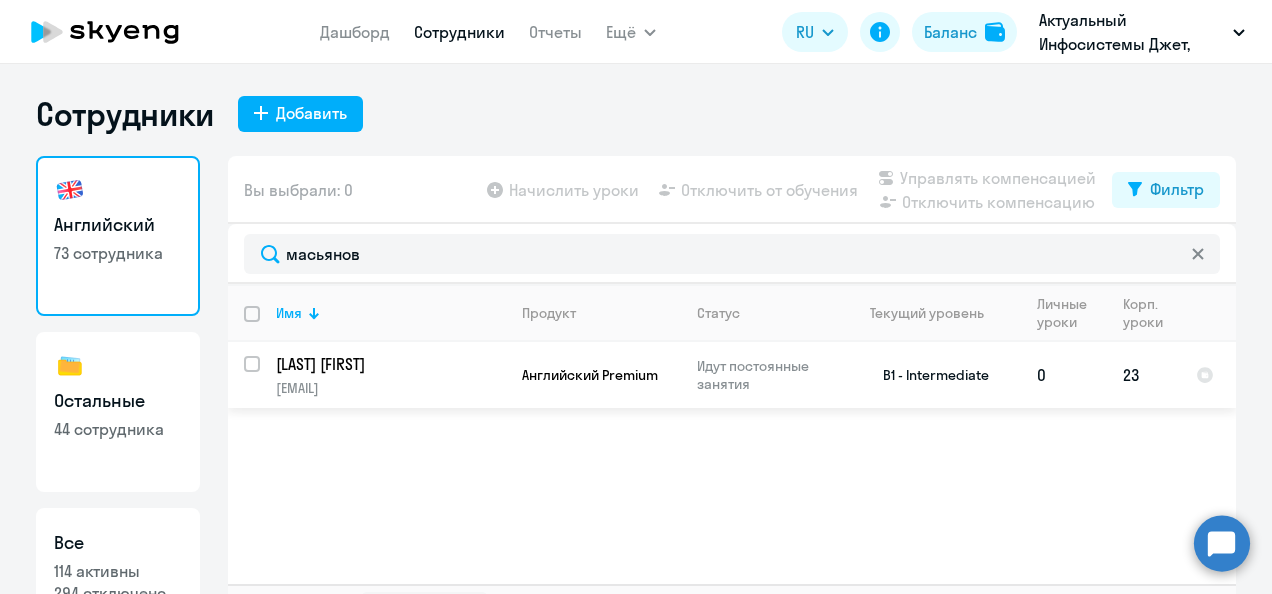 click on "[LAST] [FIRST]" 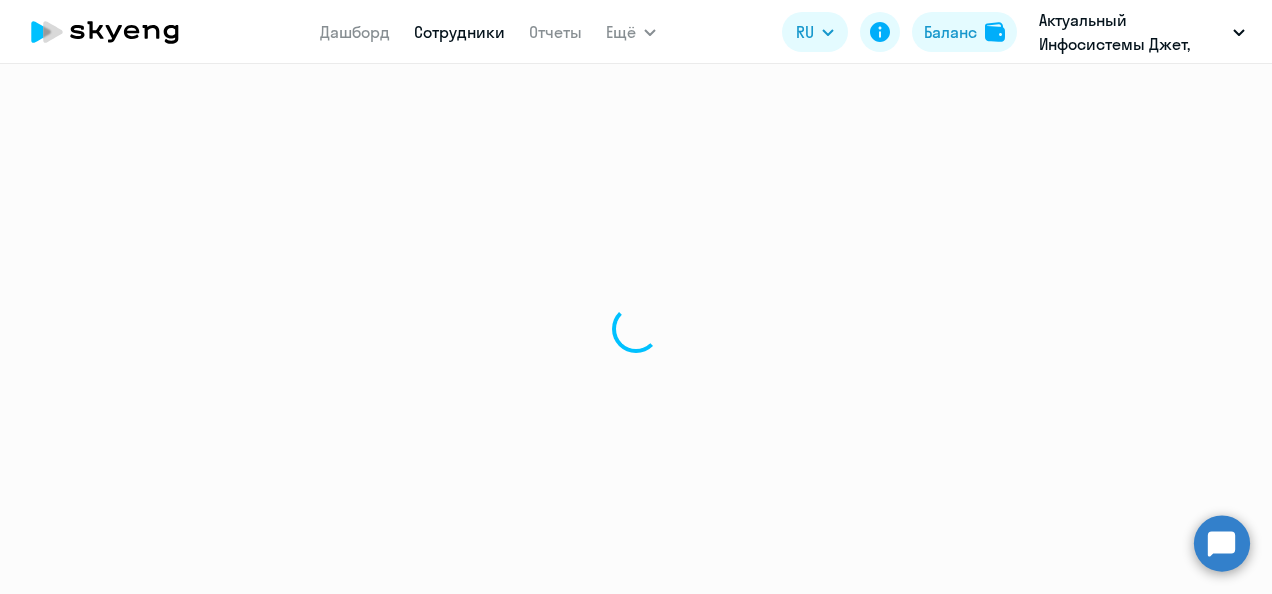 select on "english" 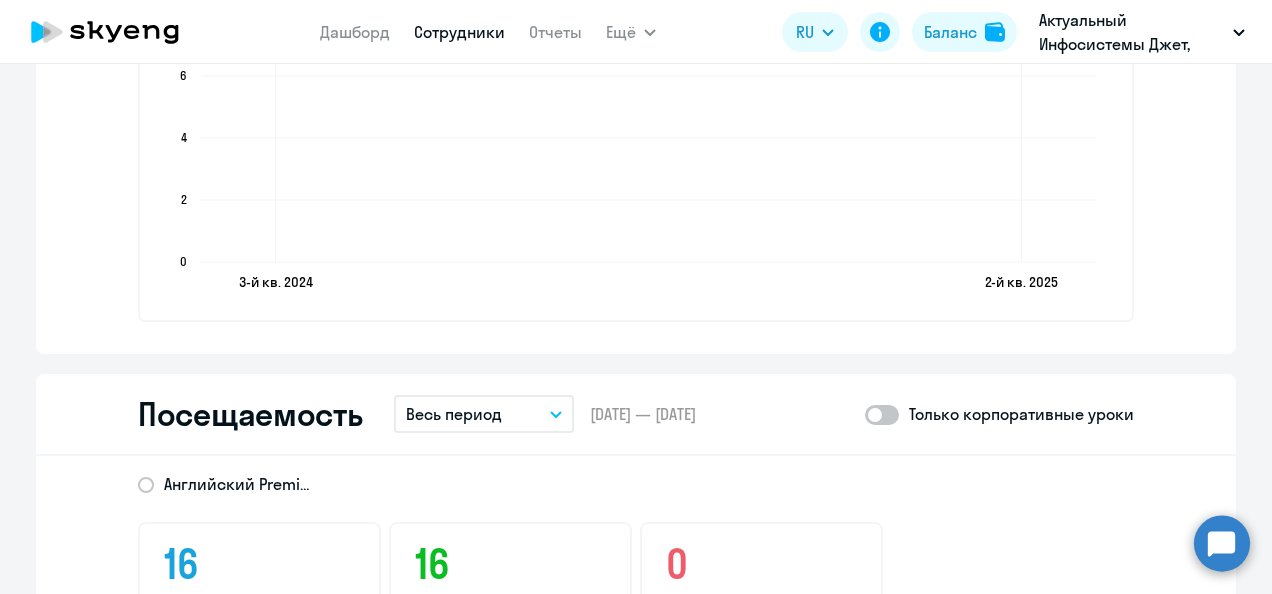 scroll, scrollTop: 2600, scrollLeft: 0, axis: vertical 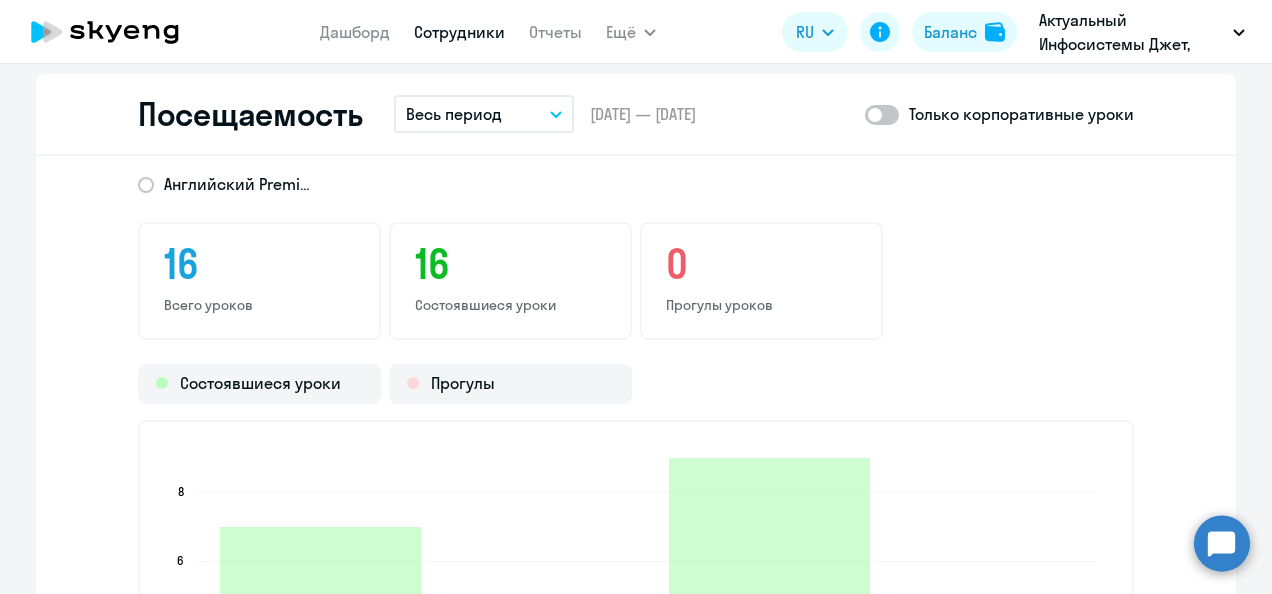 click on "Весь период" at bounding box center [454, 114] 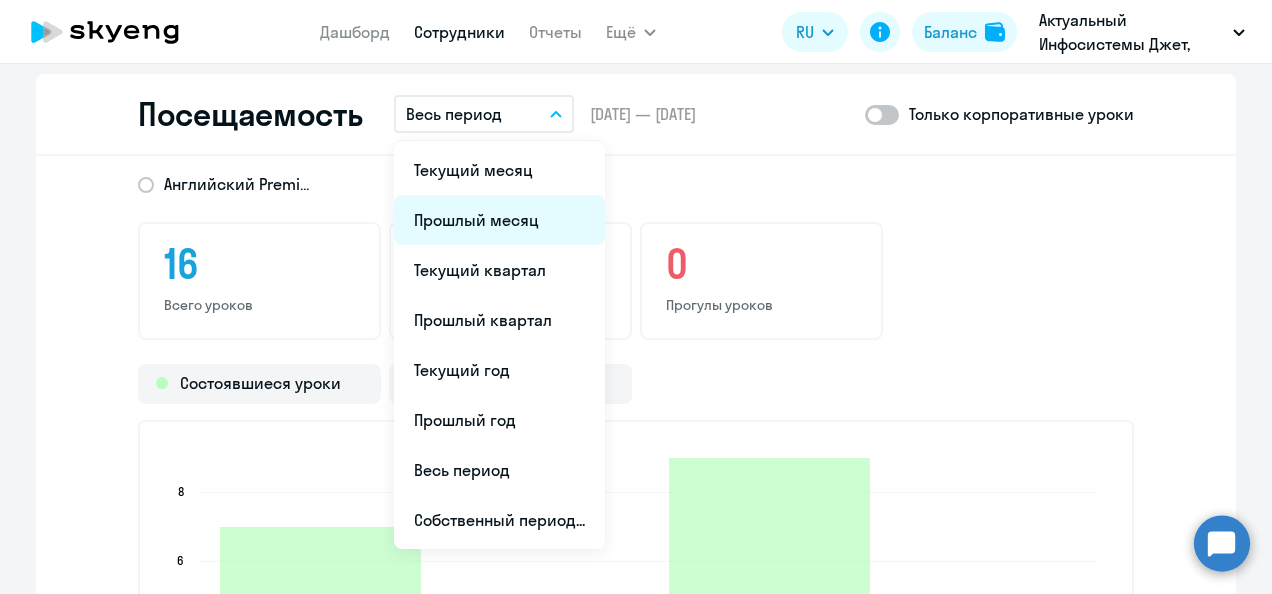 click on "Прошлый месяц" at bounding box center [499, 220] 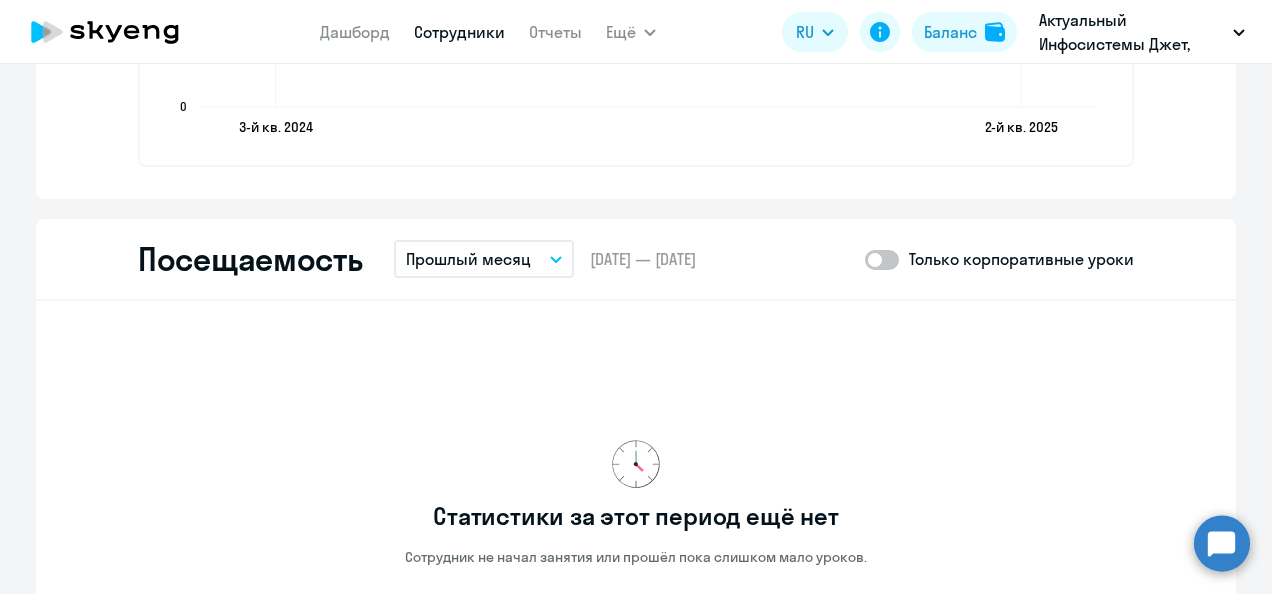 scroll, scrollTop: 2450, scrollLeft: 0, axis: vertical 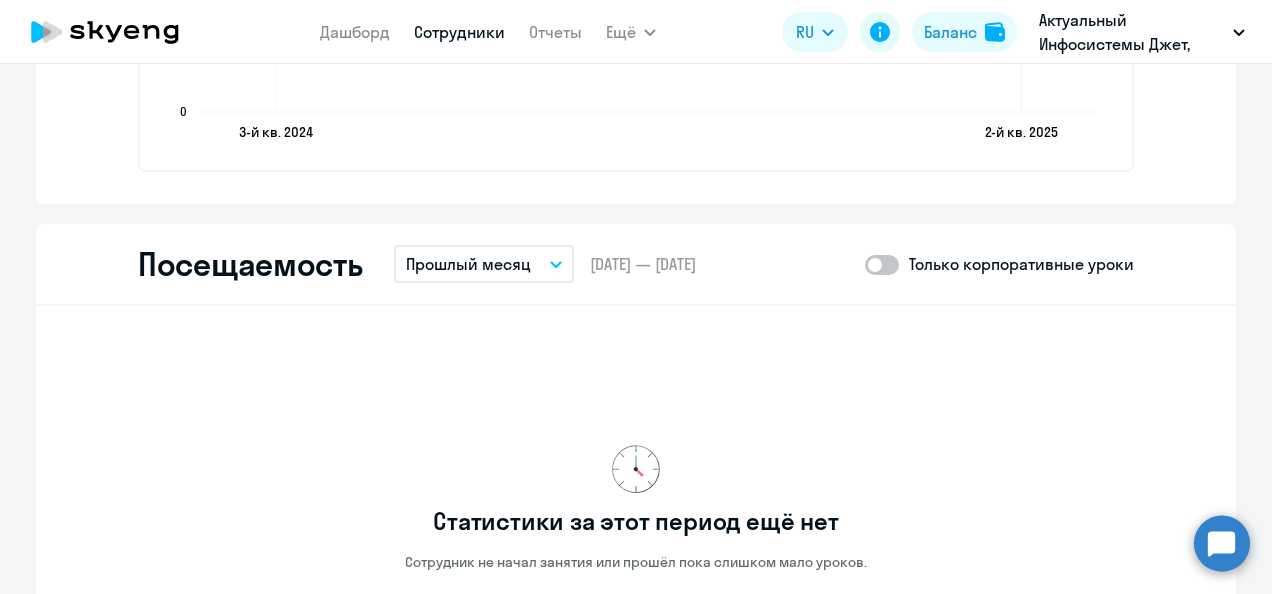 click on "Прошлый месяц" at bounding box center [468, 264] 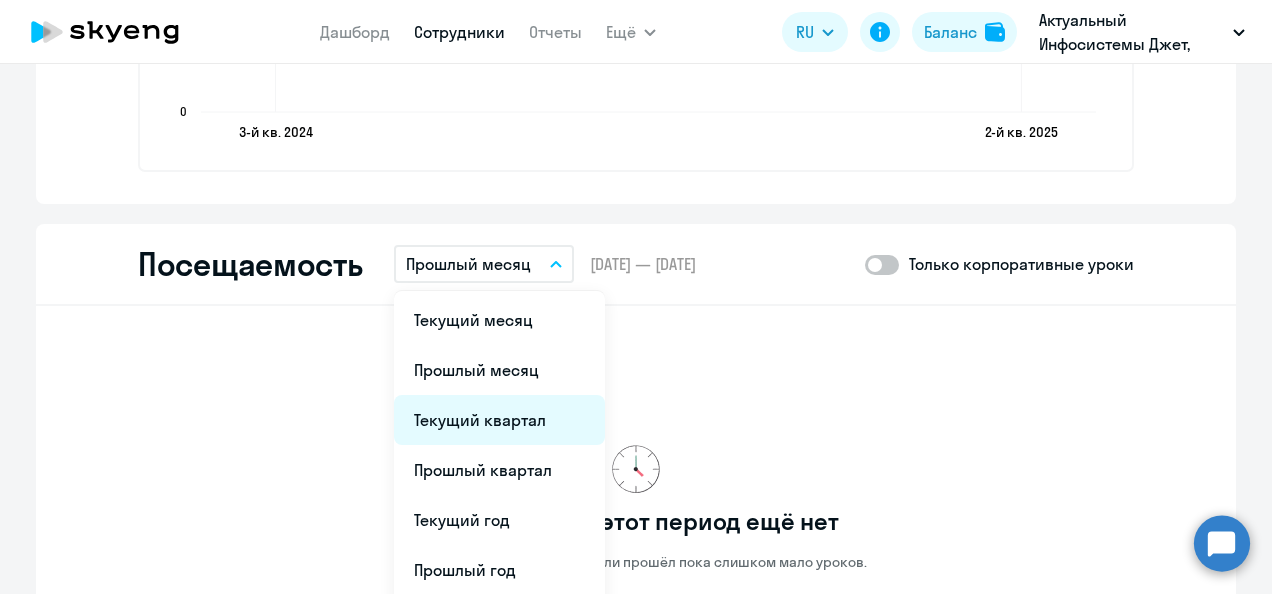 click on "Текущий квартал" at bounding box center [499, 420] 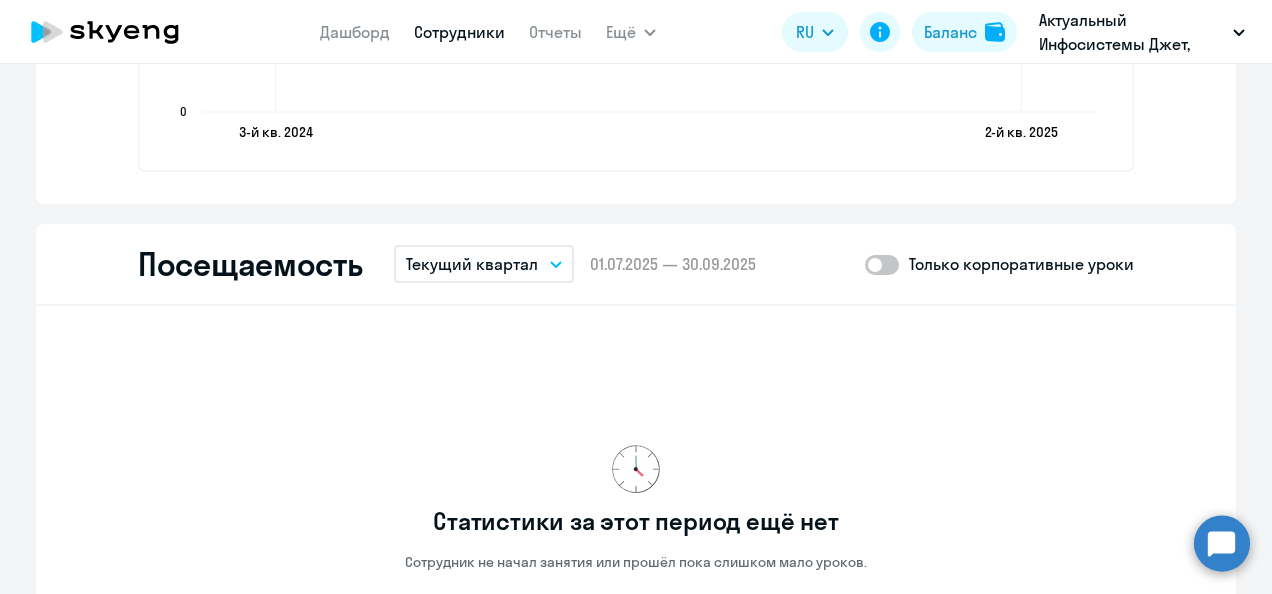 click on "Текущий квартал" at bounding box center (472, 264) 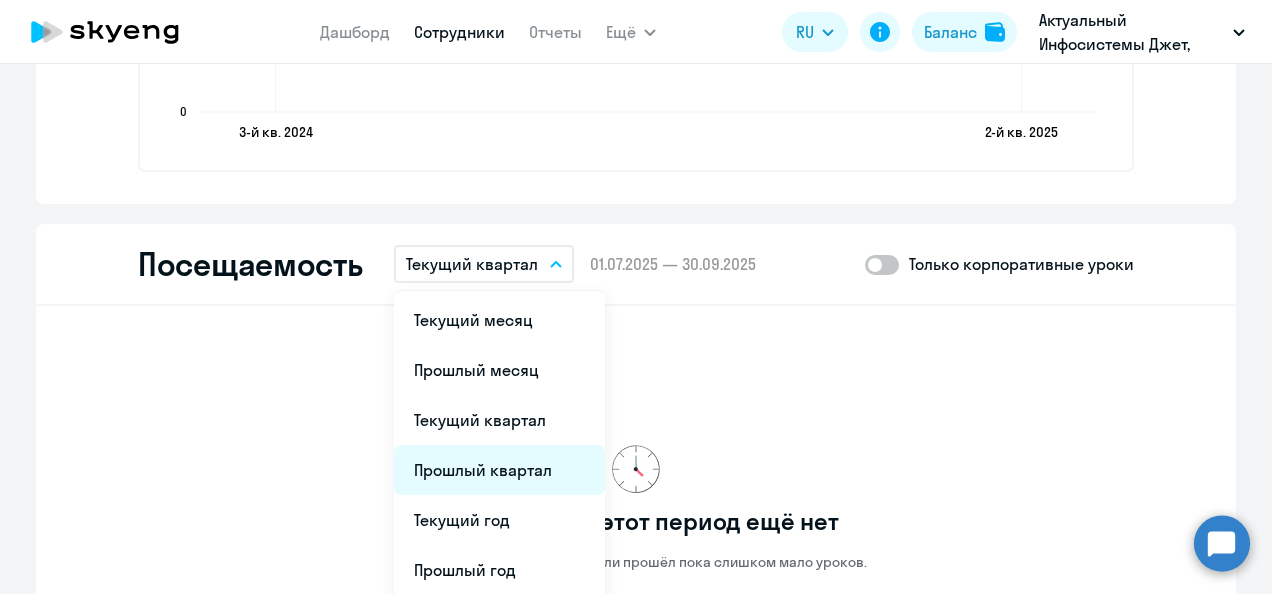 click on "Прошлый квартал" at bounding box center (499, 470) 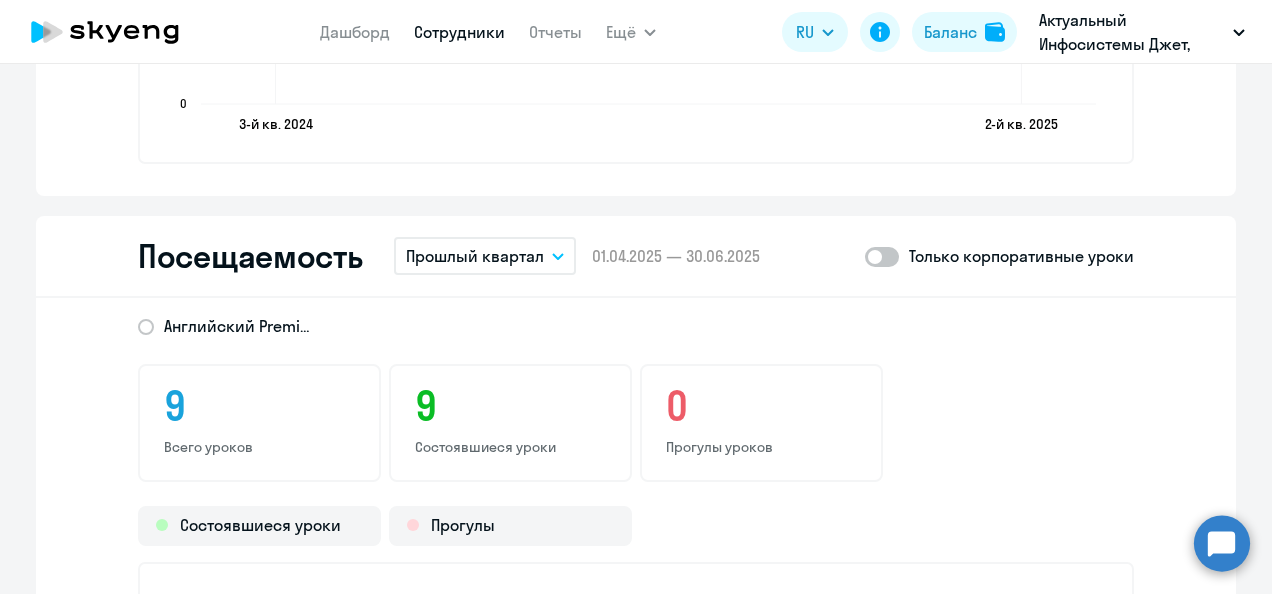 scroll, scrollTop: 2450, scrollLeft: 0, axis: vertical 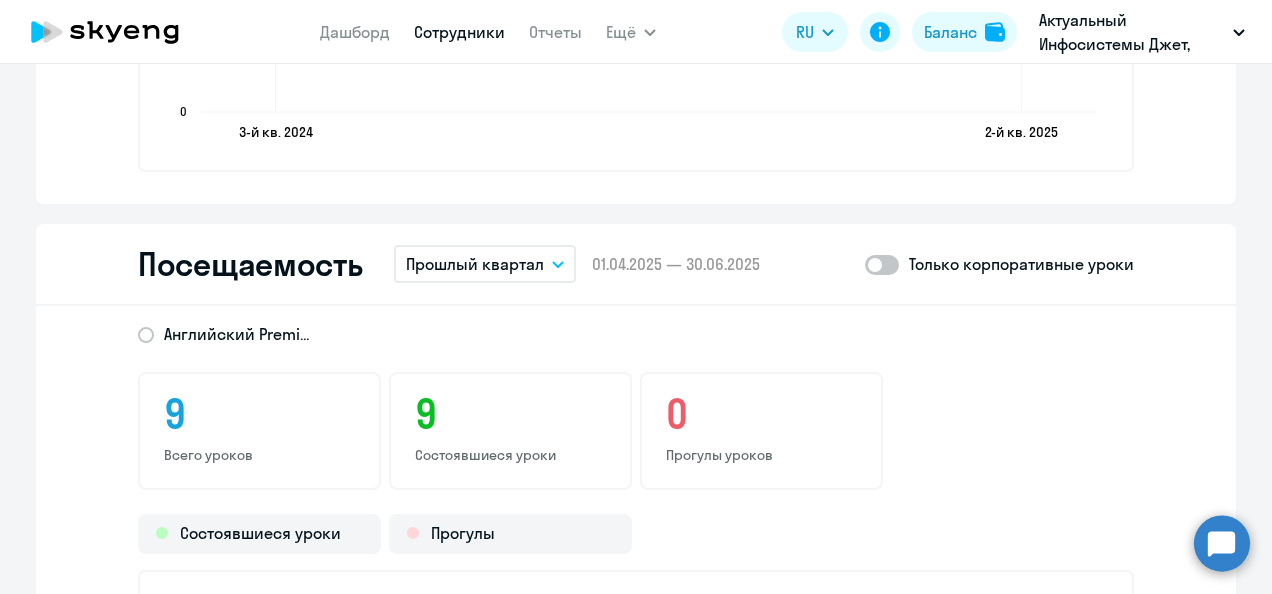click 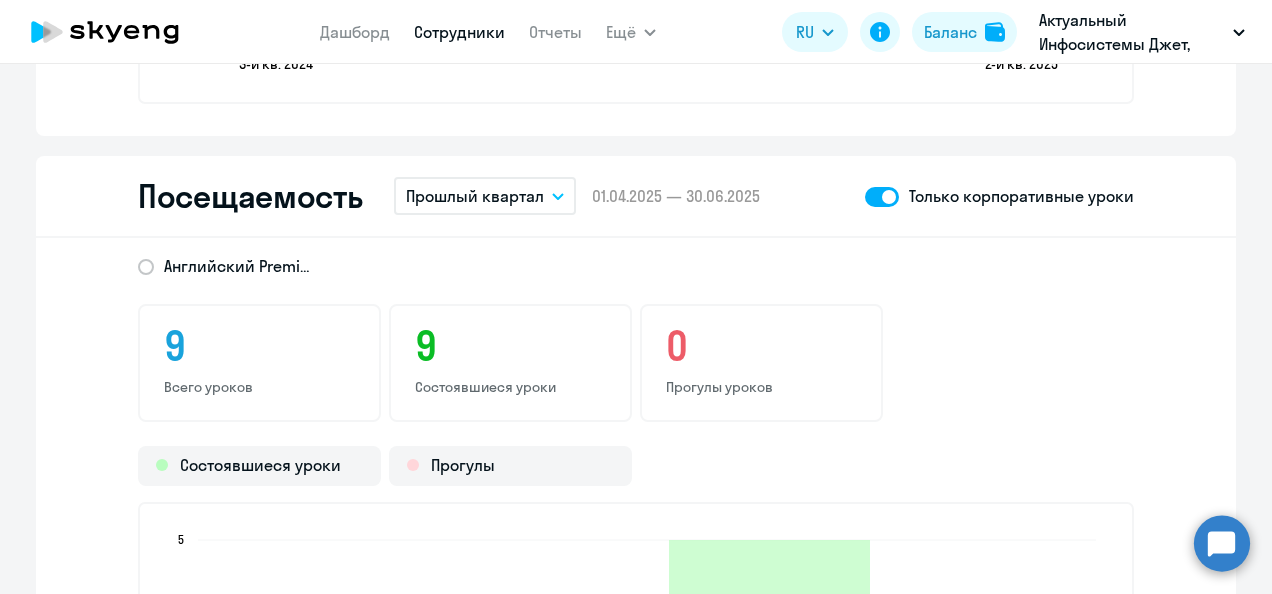 scroll, scrollTop: 2550, scrollLeft: 0, axis: vertical 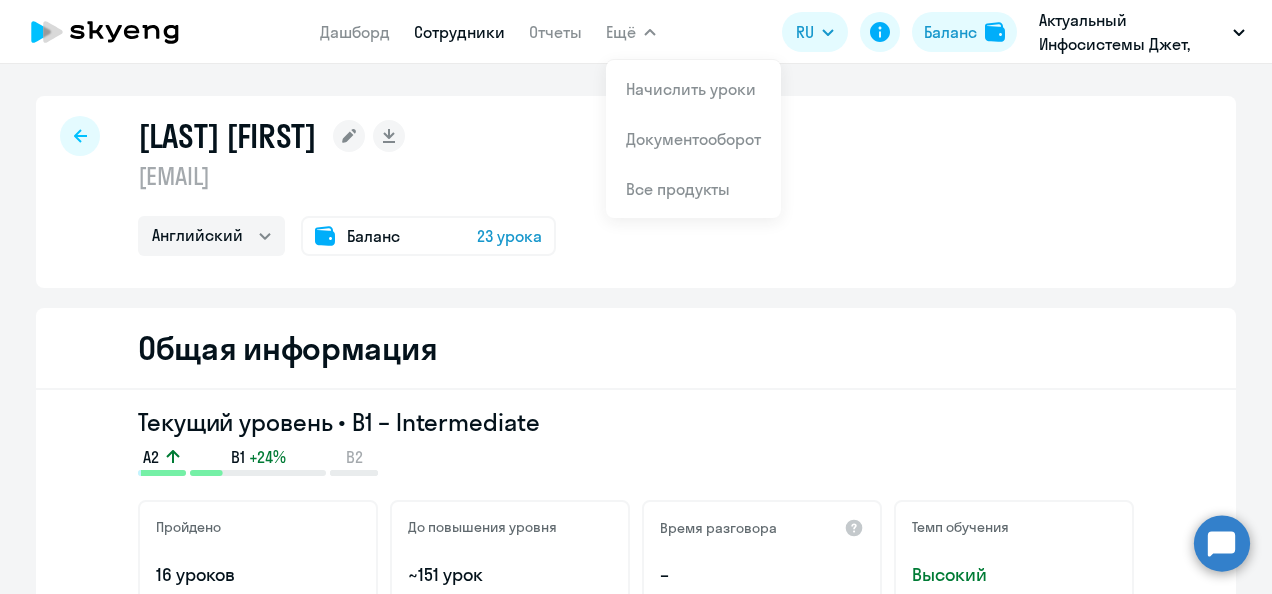 click on "Общая информация" 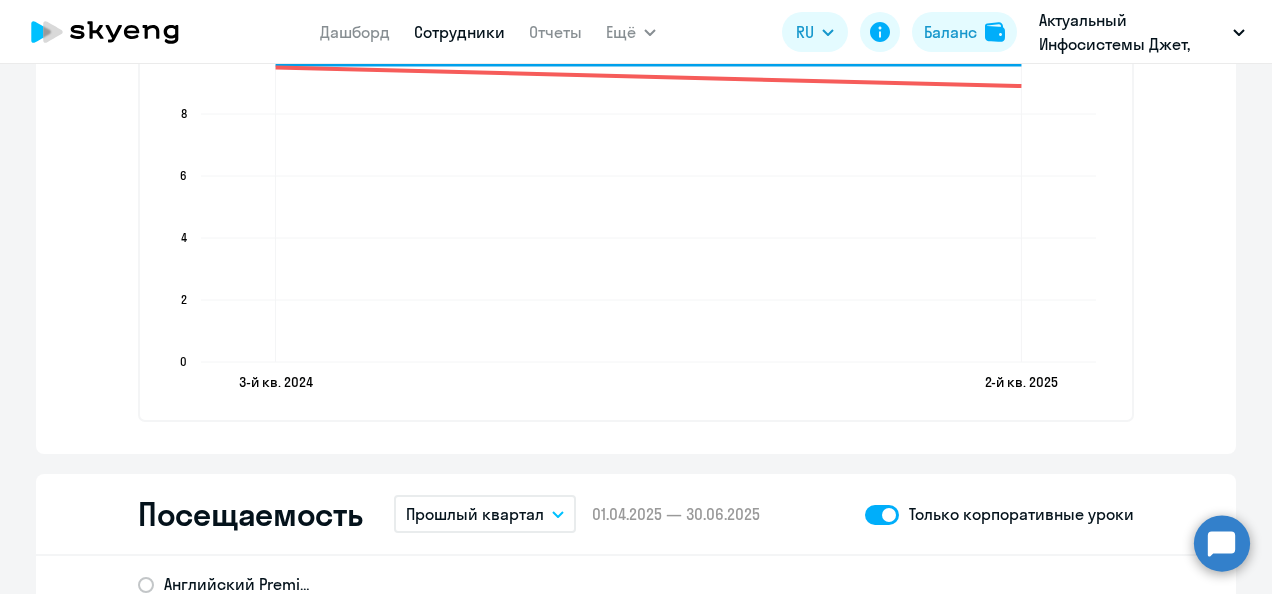 scroll, scrollTop: 2500, scrollLeft: 0, axis: vertical 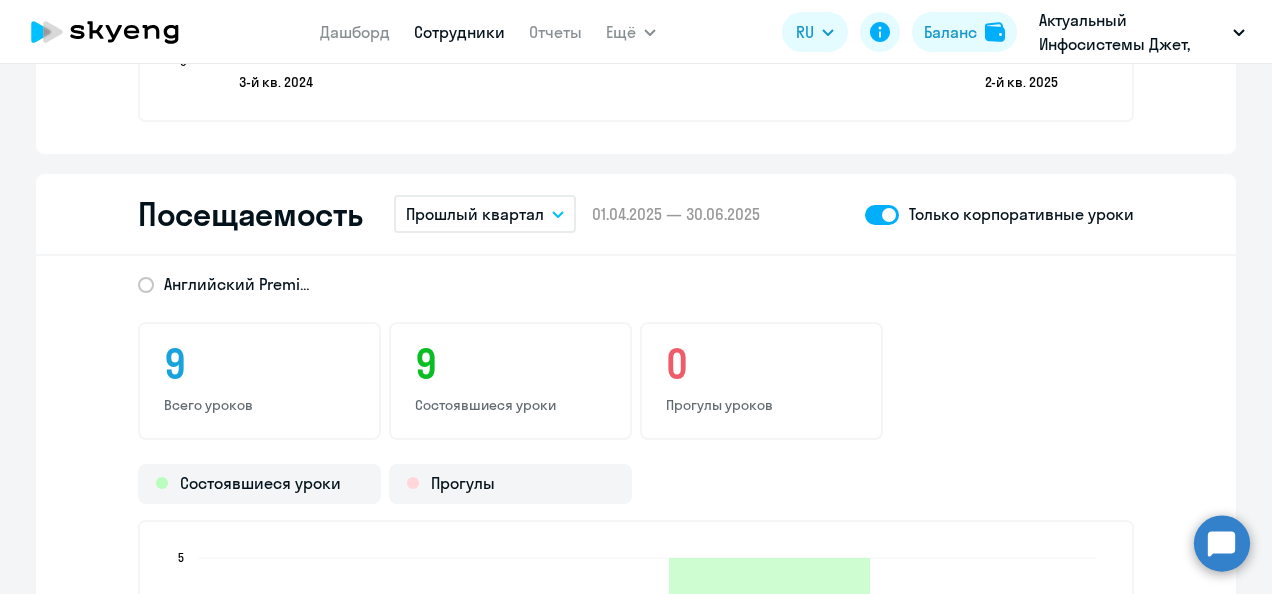 click on "Прошлый квартал" at bounding box center [475, 214] 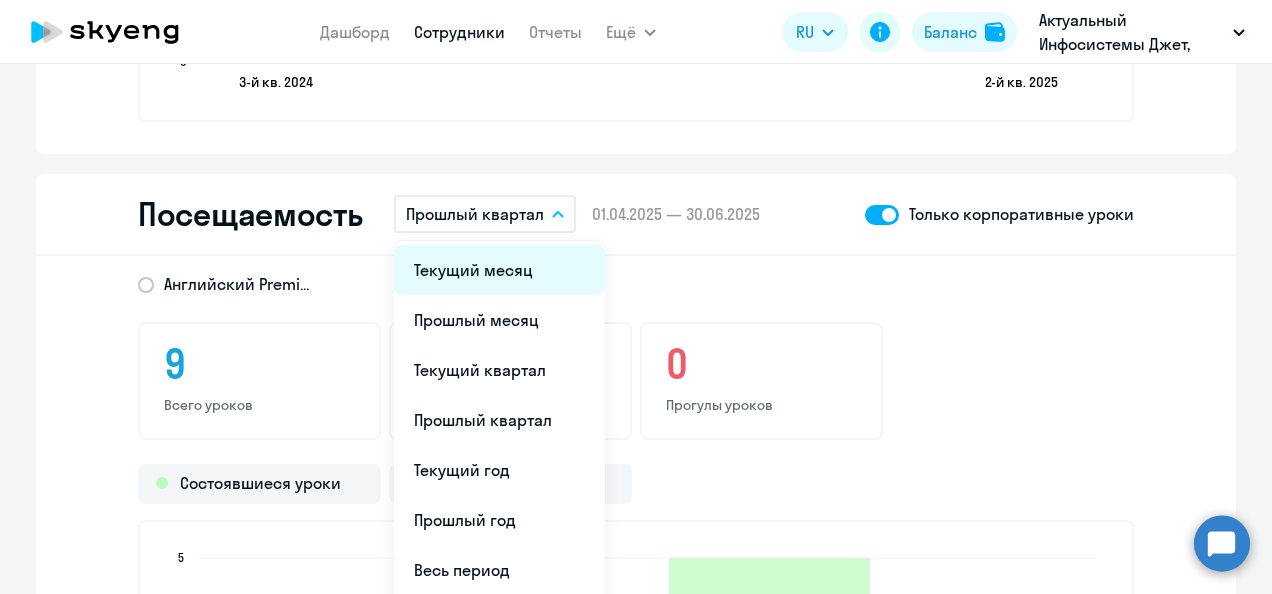 click on "Текущий месяц" at bounding box center [499, 270] 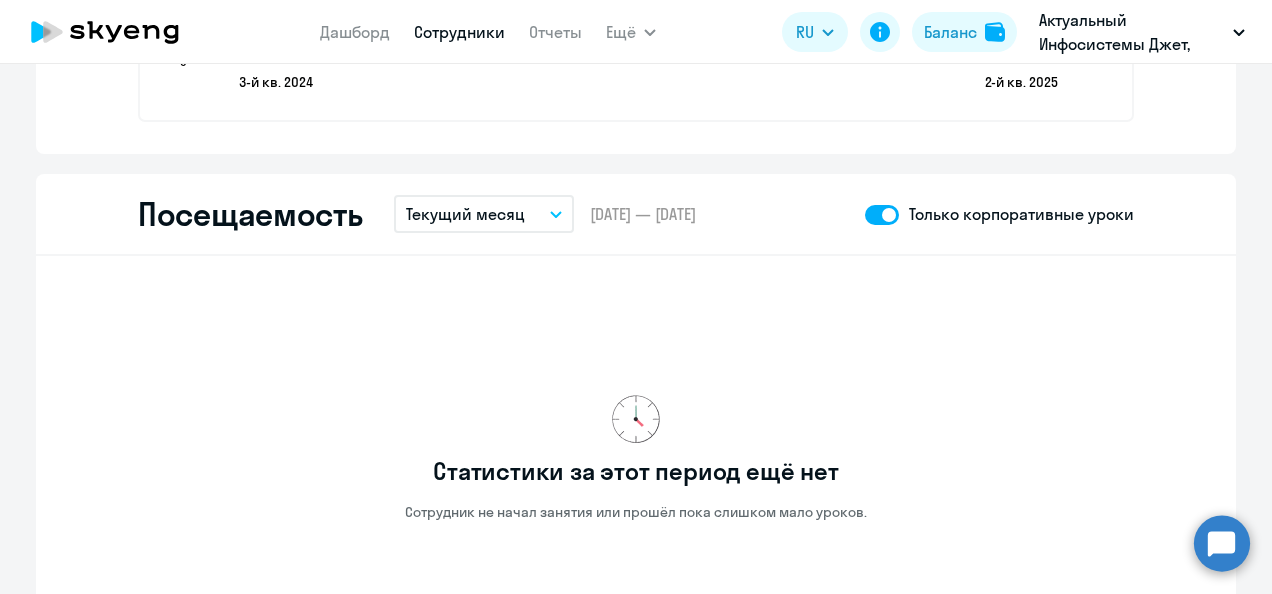 click on "Текущий месяц" at bounding box center (465, 214) 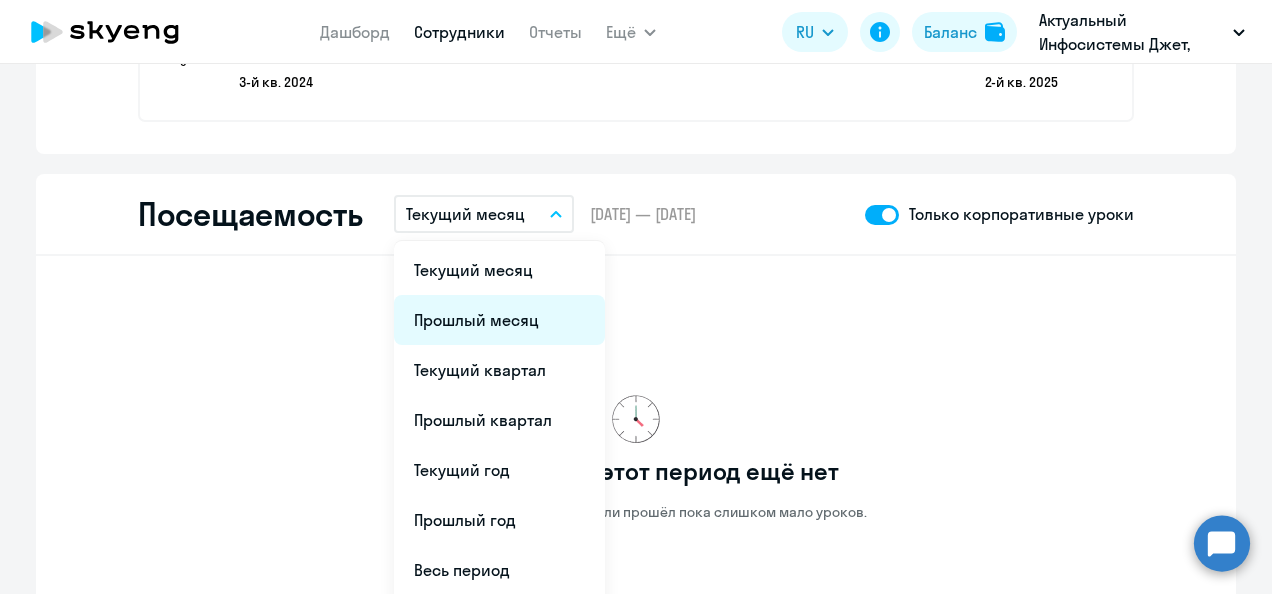 click on "Прошлый месяц" at bounding box center (499, 320) 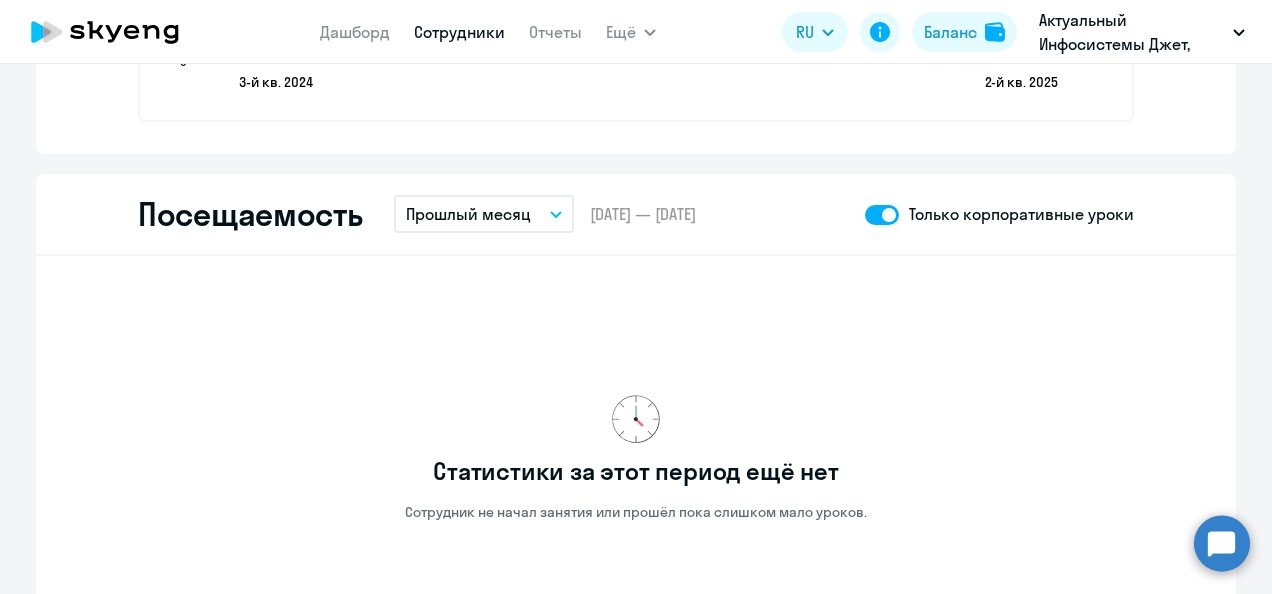 click on "Прошлый месяц" at bounding box center (468, 214) 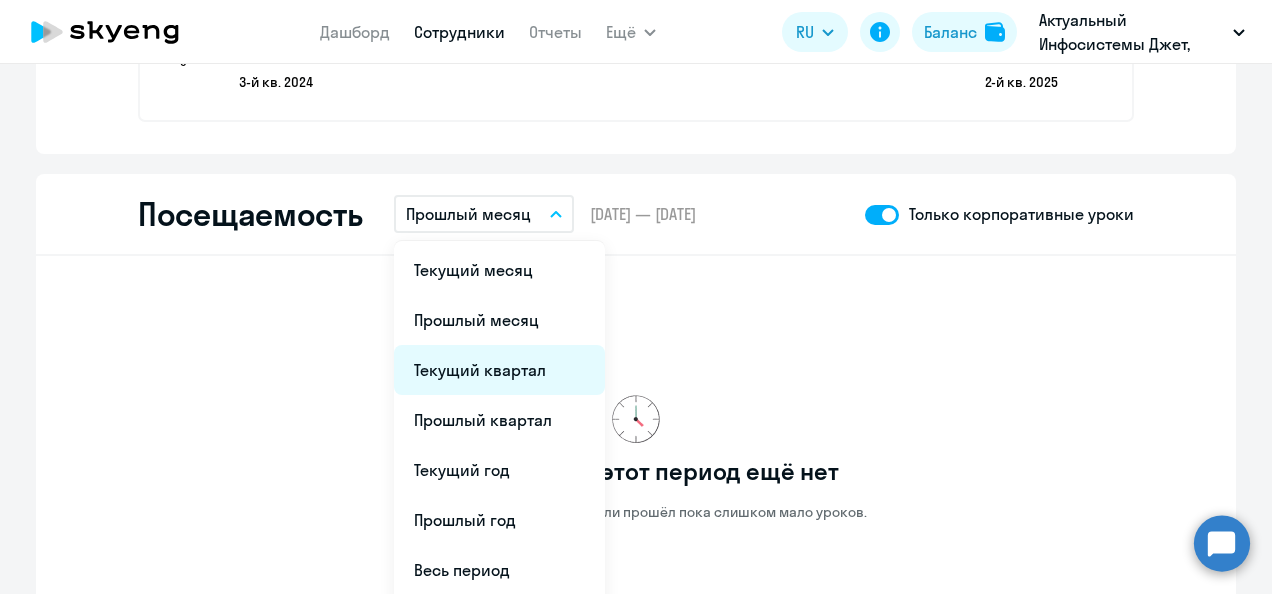 click on "Текущий квартал" at bounding box center [499, 370] 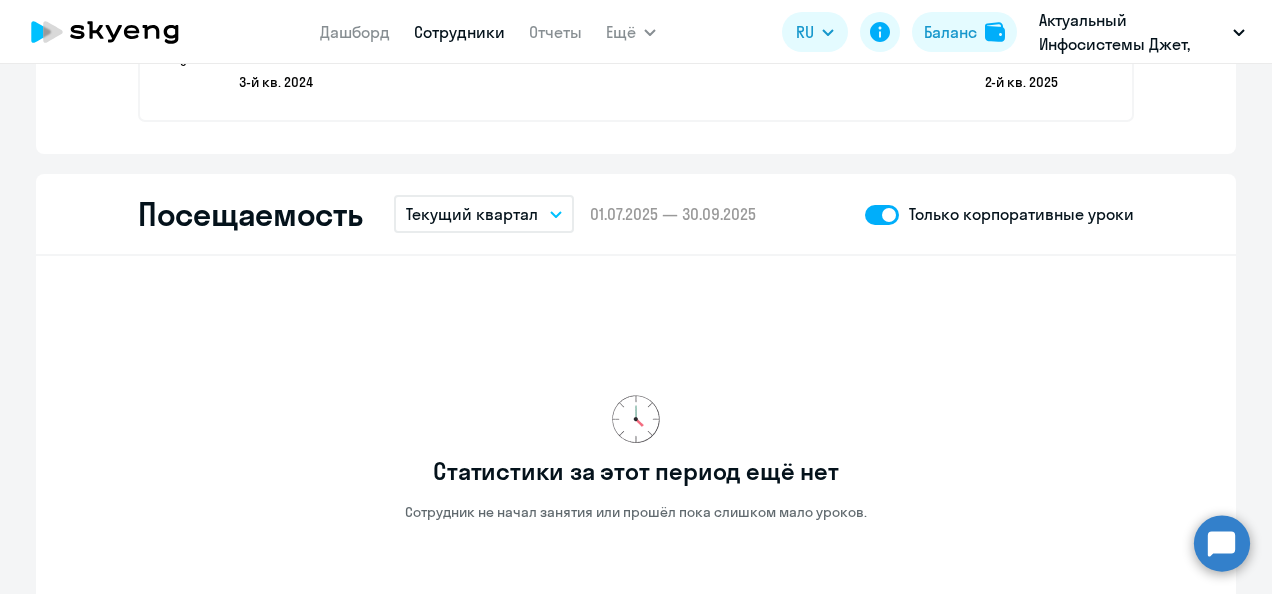click on "Текущий квартал" at bounding box center (472, 214) 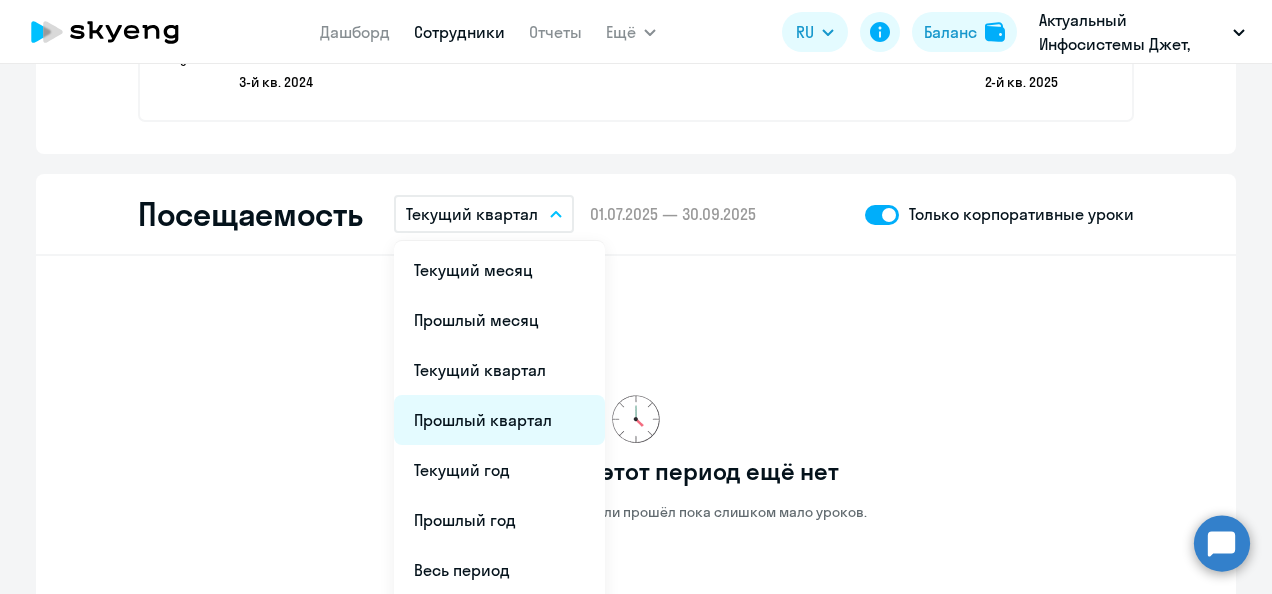 click on "Прошлый квартал" at bounding box center (499, 420) 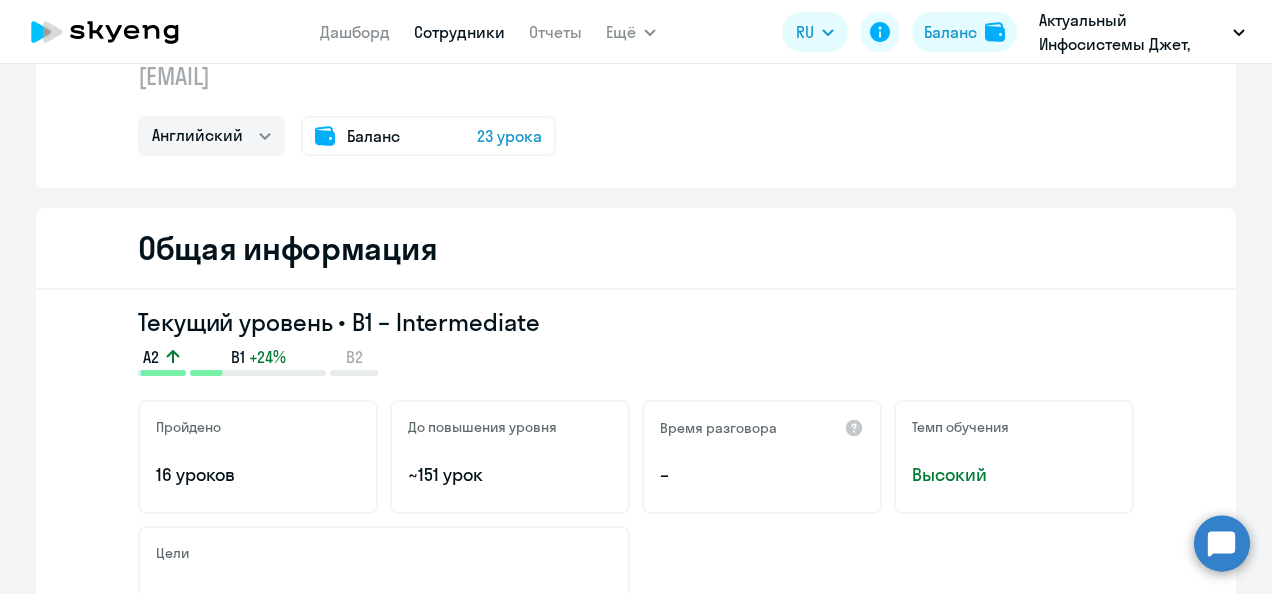 scroll, scrollTop: 0, scrollLeft: 0, axis: both 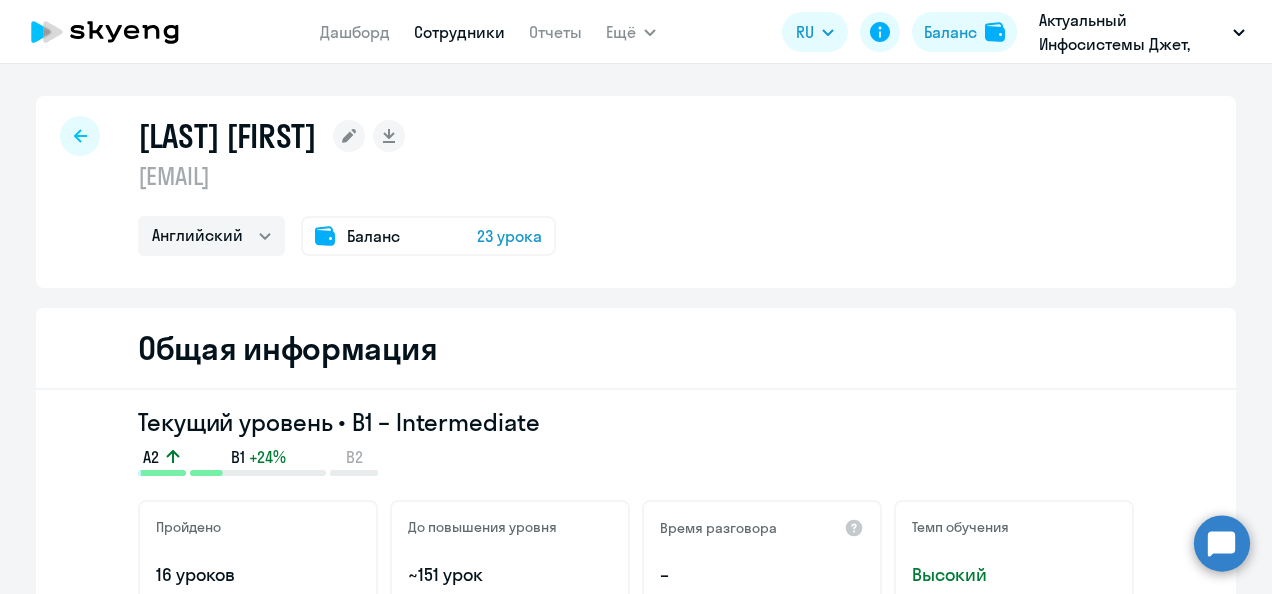 click 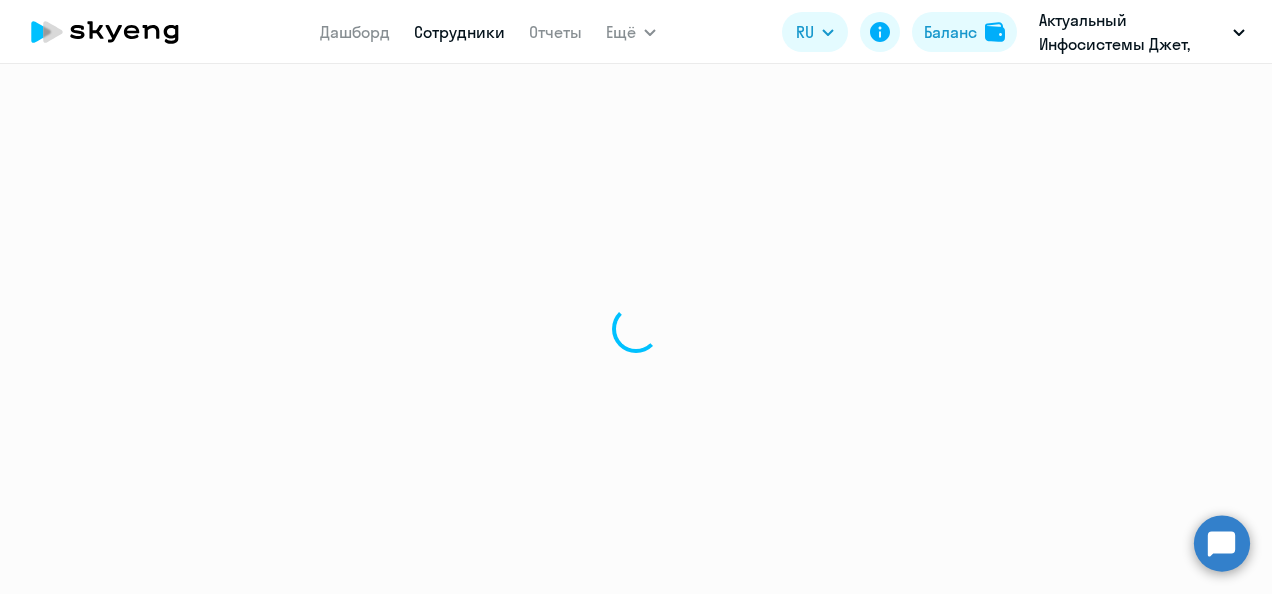 select on "30" 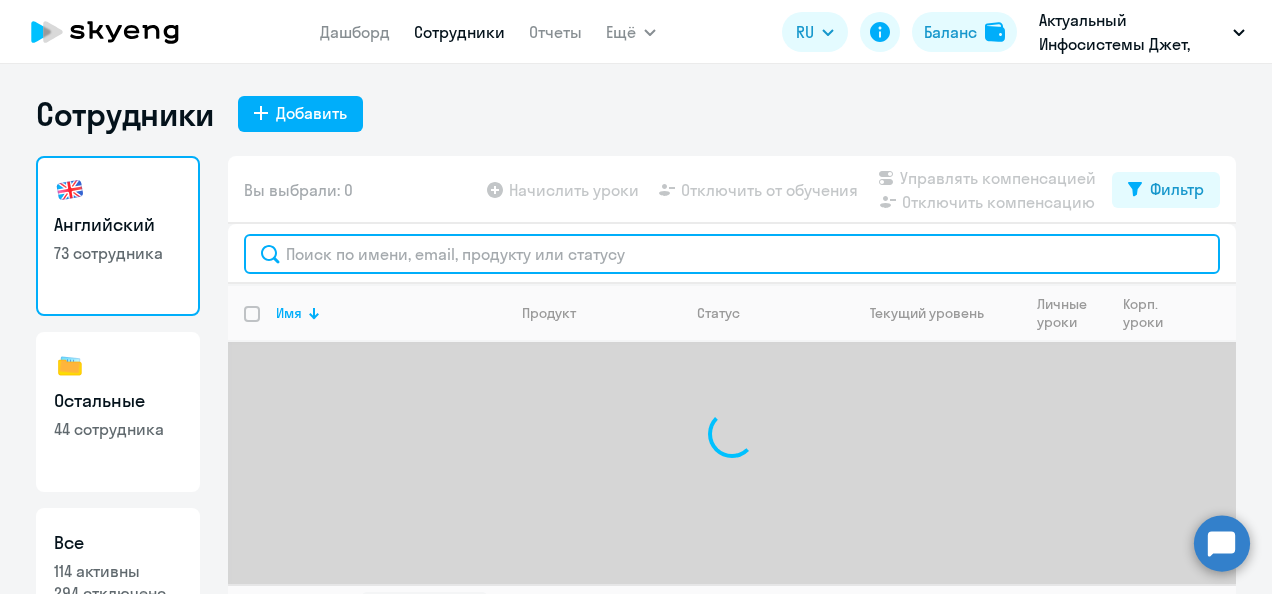 click 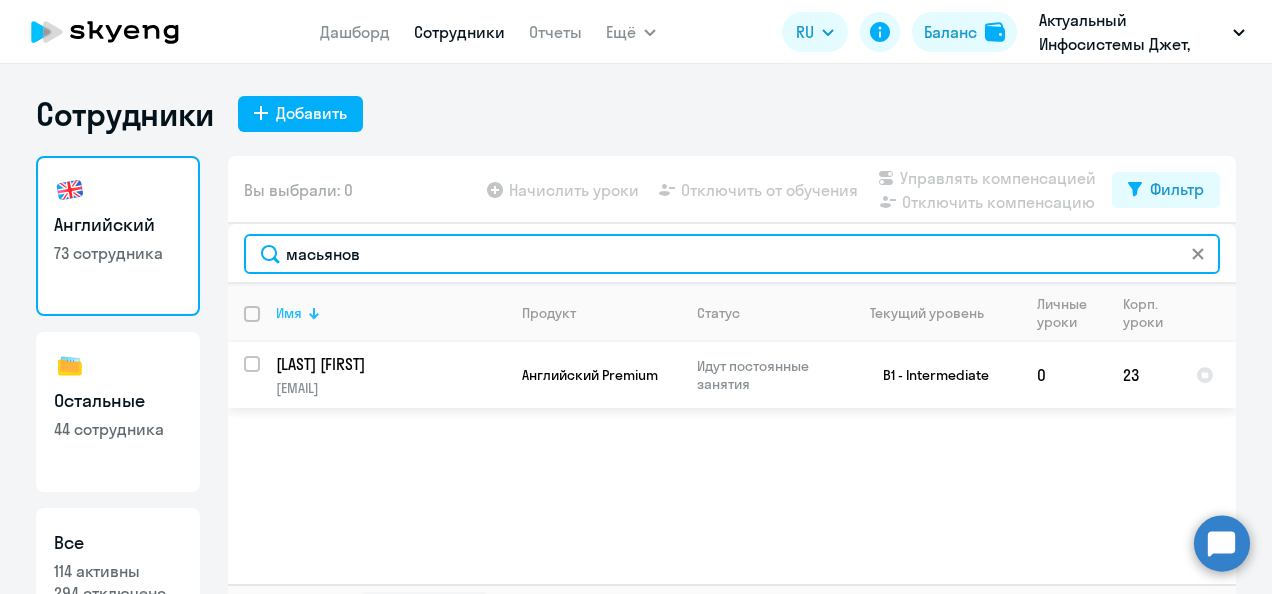 type on "масьянов" 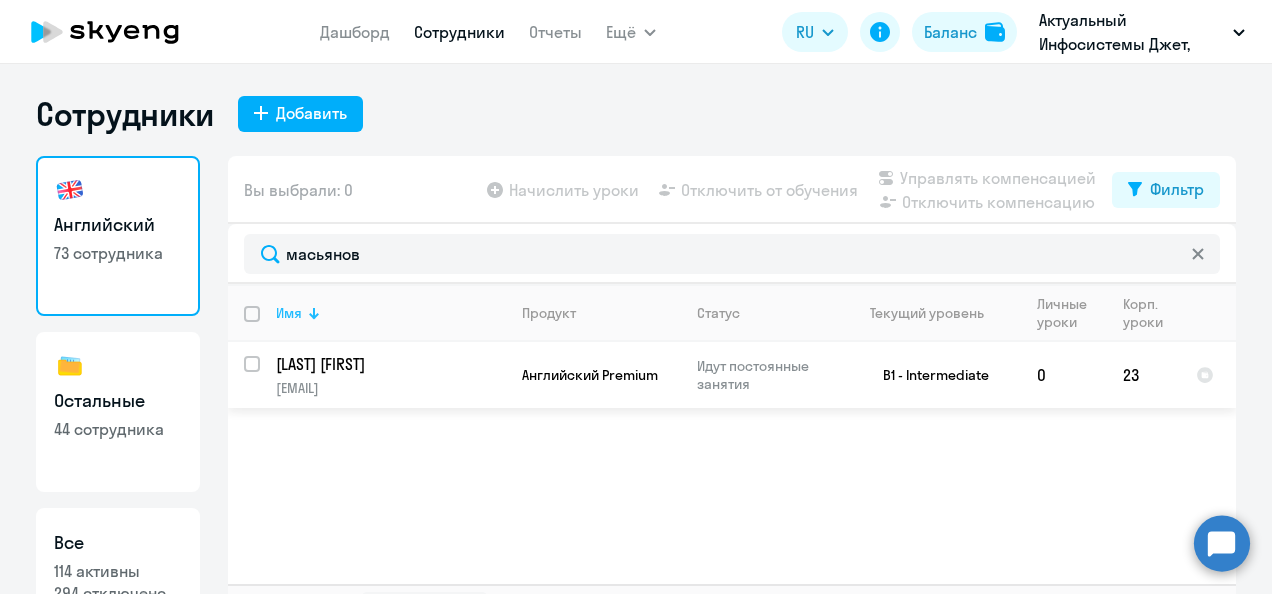 click on "Имя" 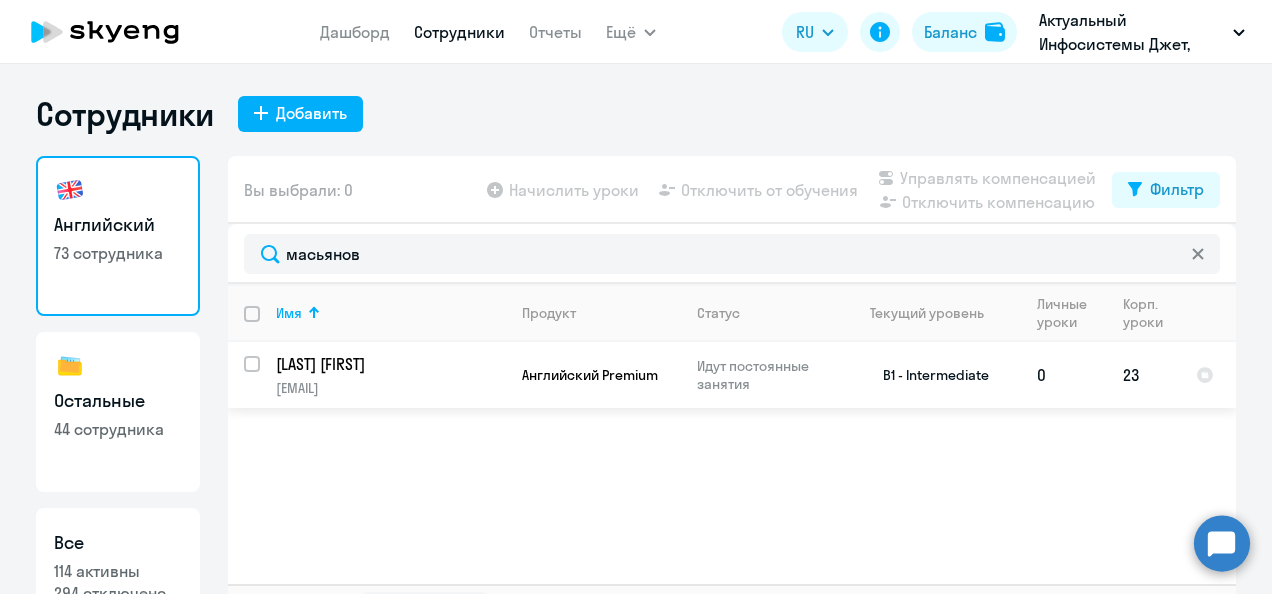click at bounding box center [264, 376] 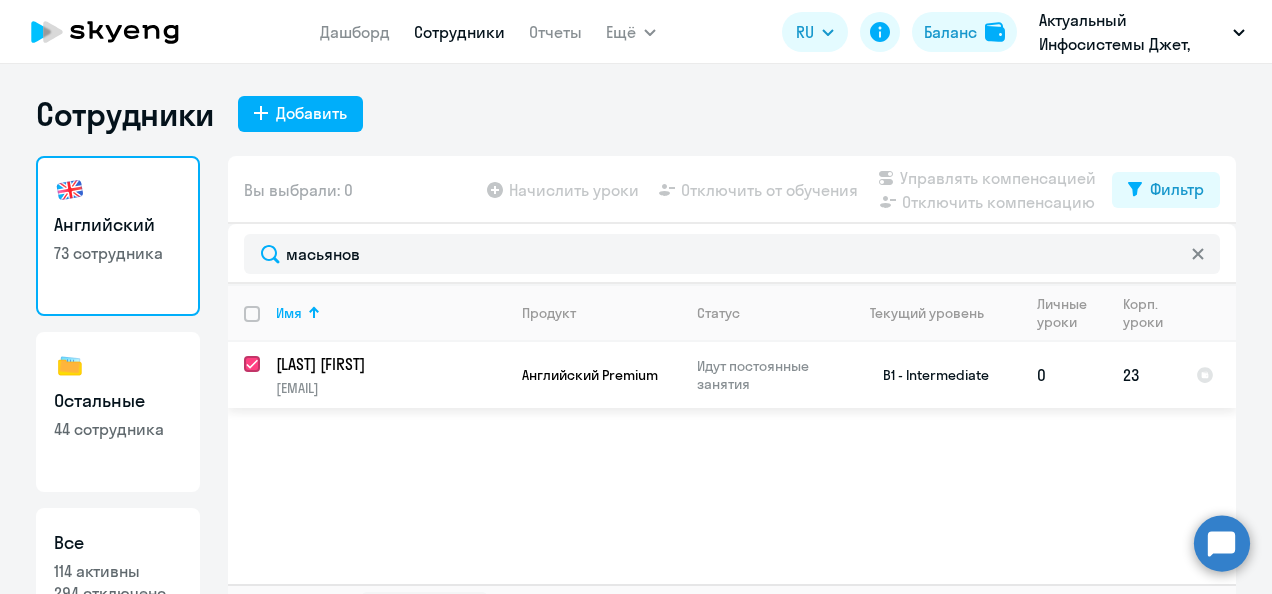checkbox on "true" 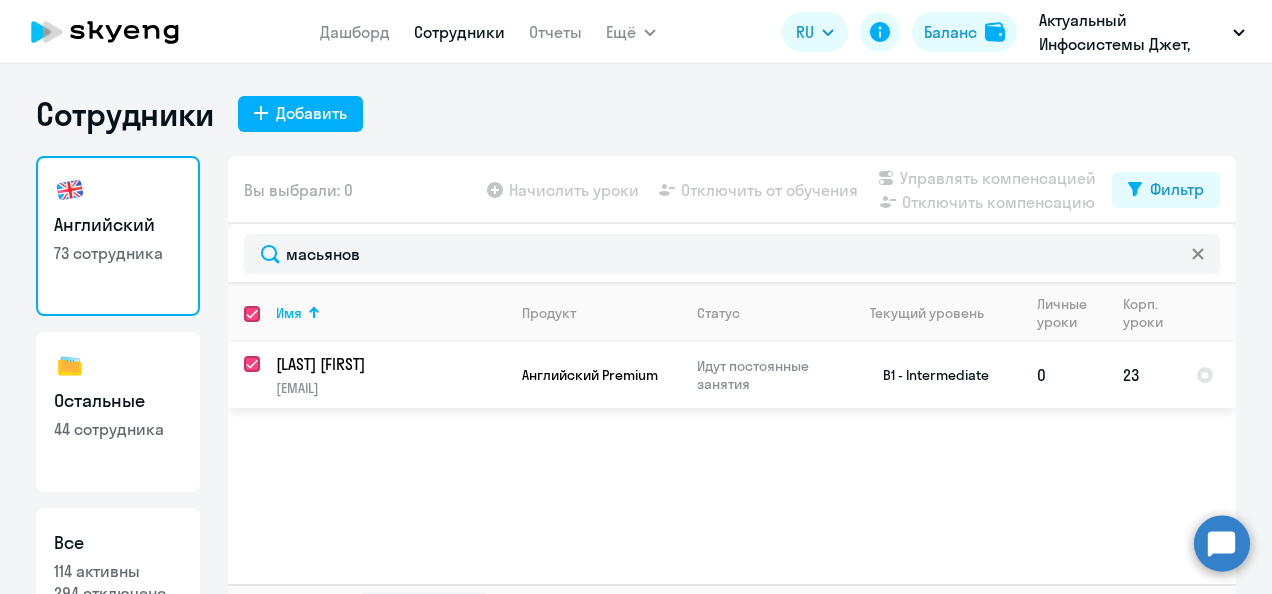 checkbox on "true" 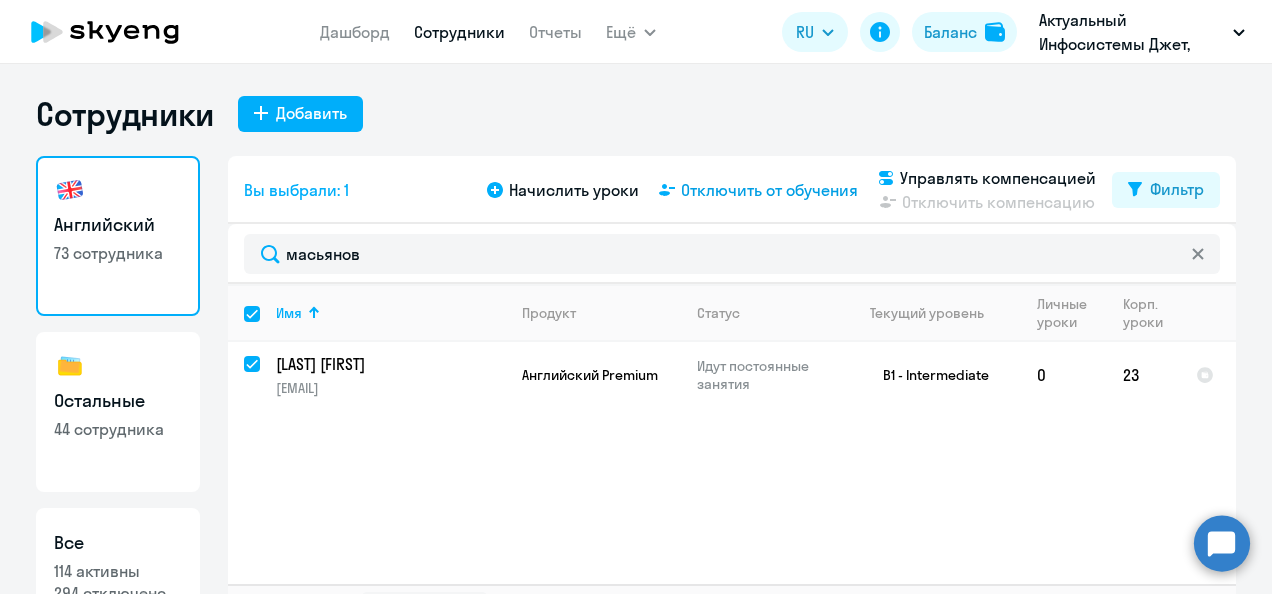 click on "Отключить от обучения" 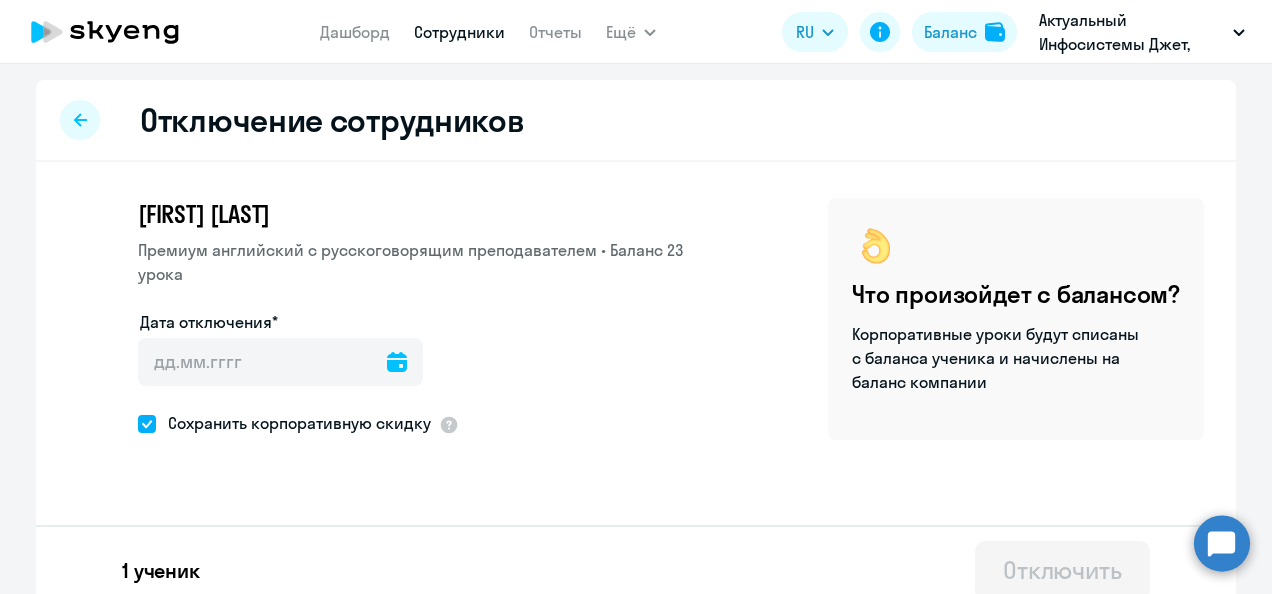 click 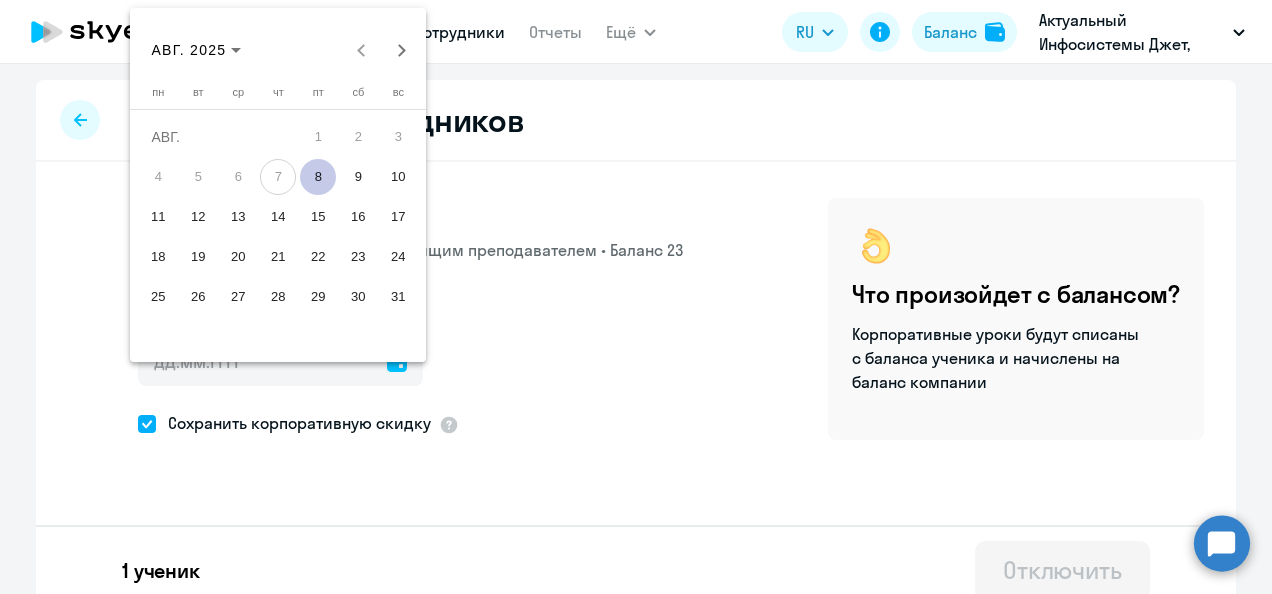 click on "8" at bounding box center (318, 177) 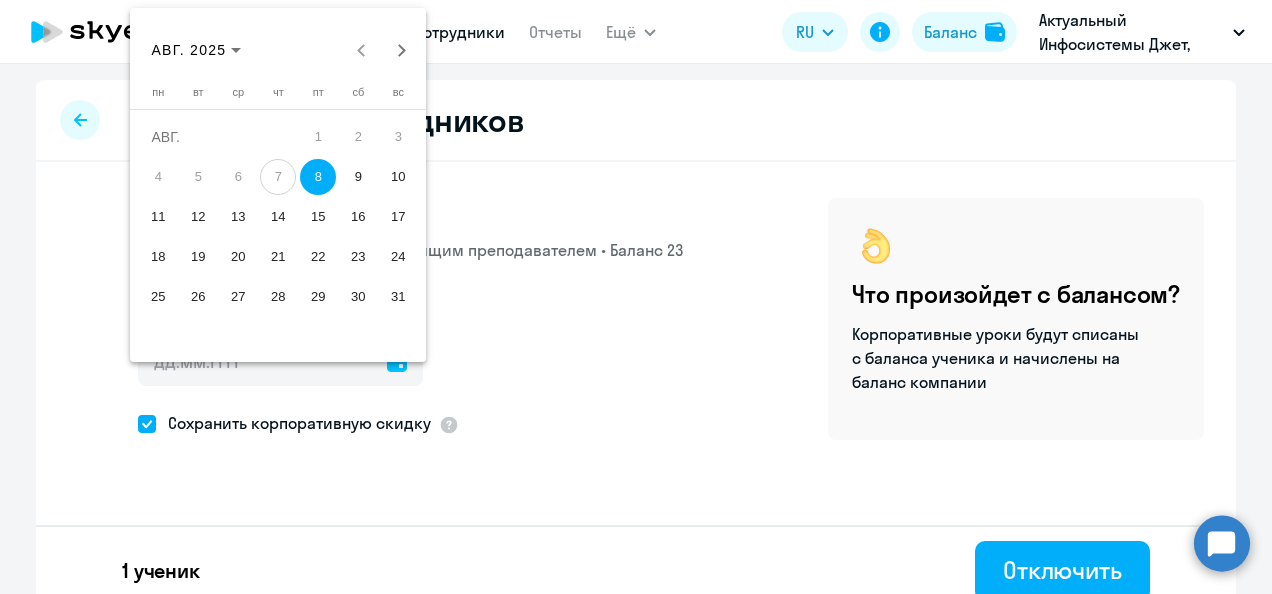 type on "[DATE]" 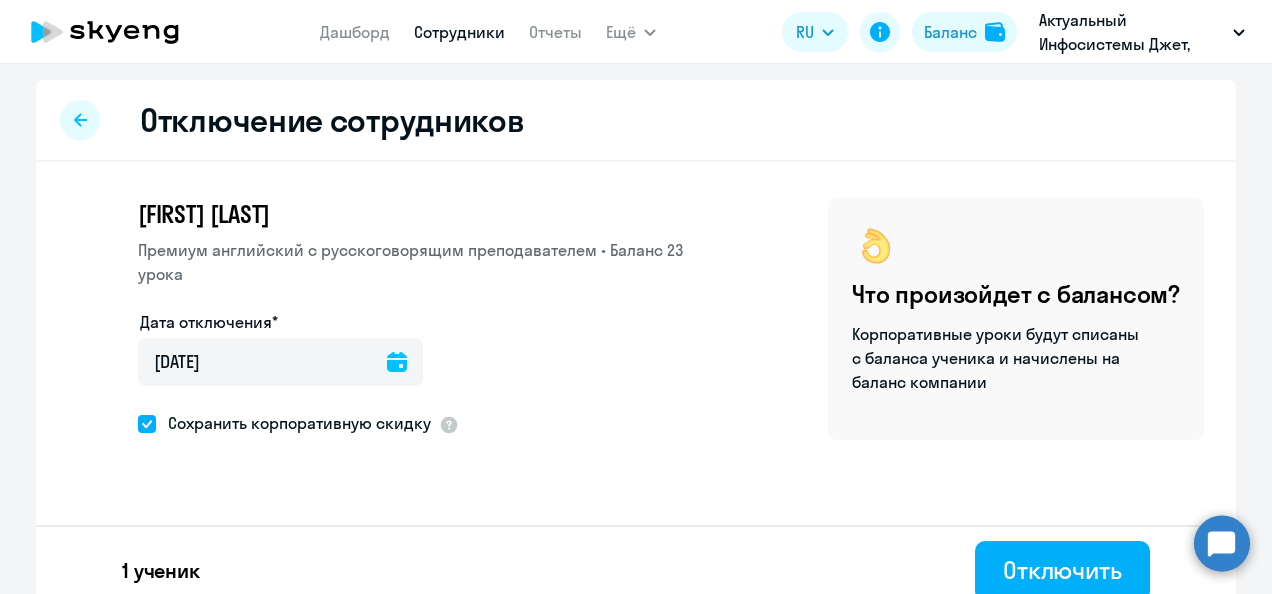 click 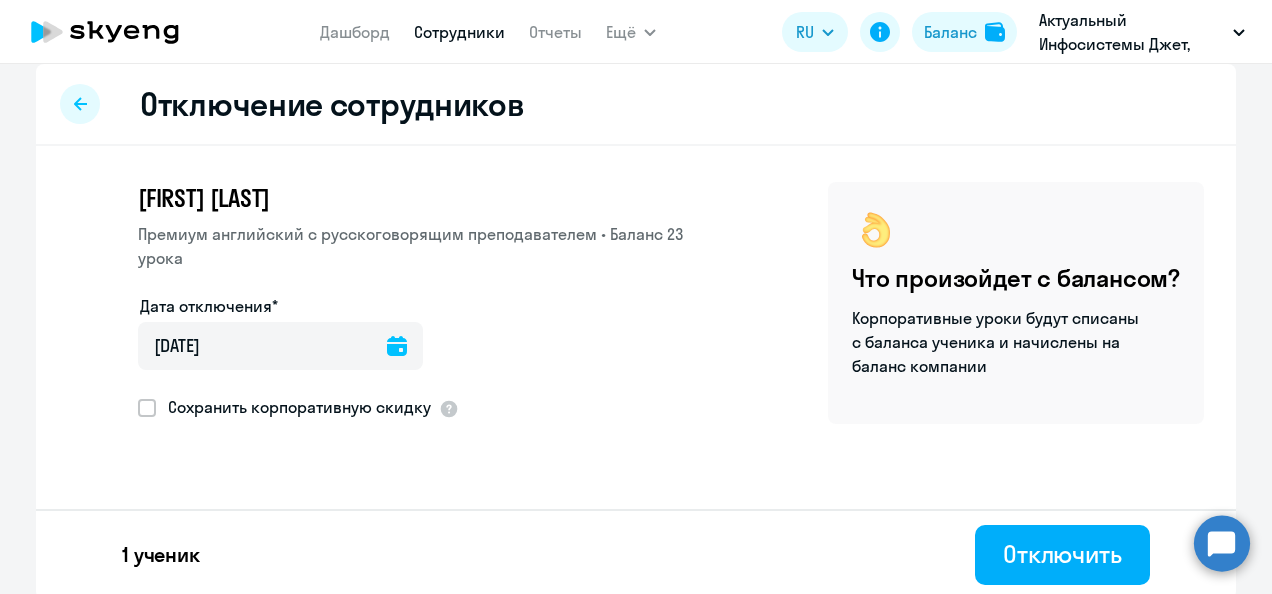 scroll, scrollTop: 20, scrollLeft: 0, axis: vertical 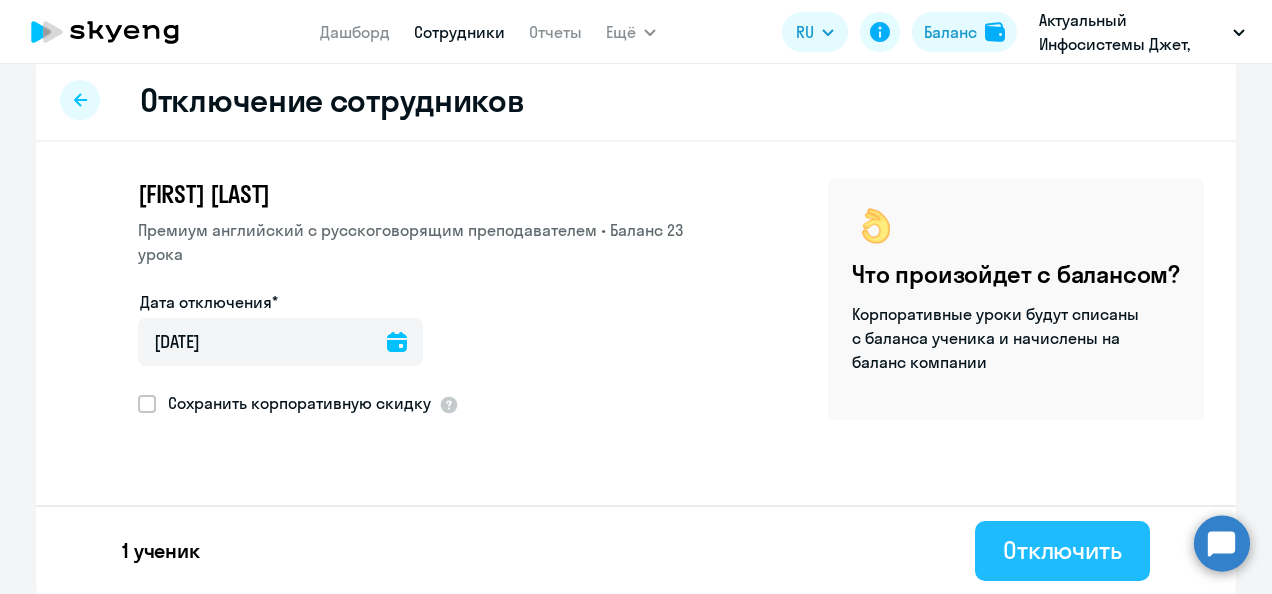 click on "Отключить" 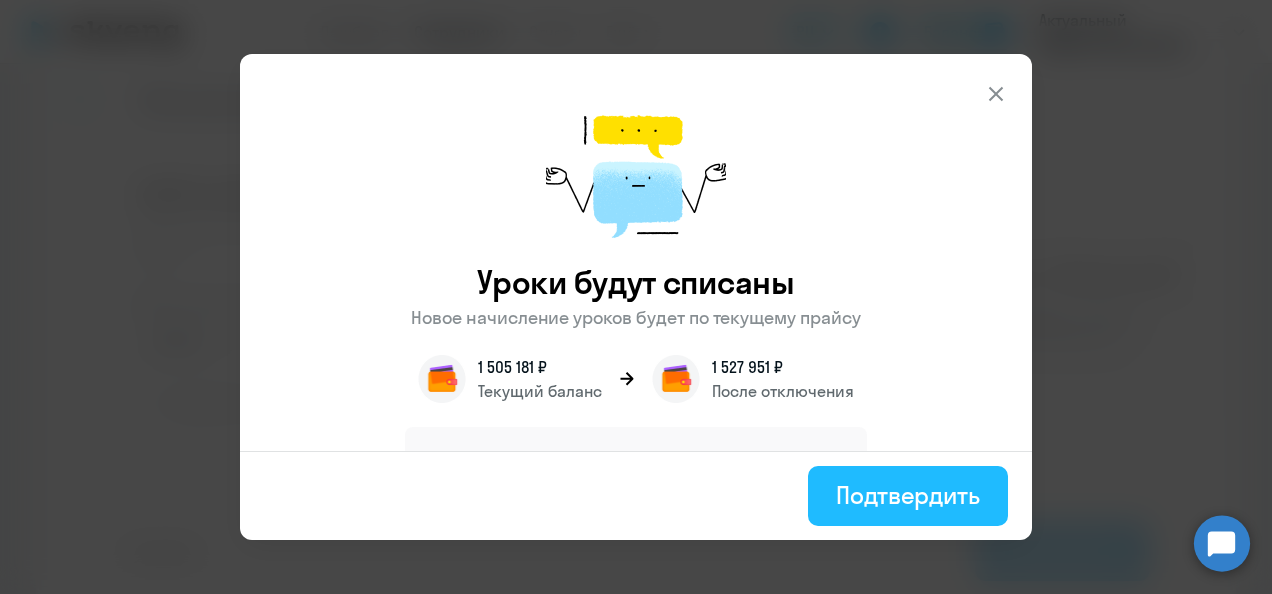 click on "Подтвердить" at bounding box center (908, 495) 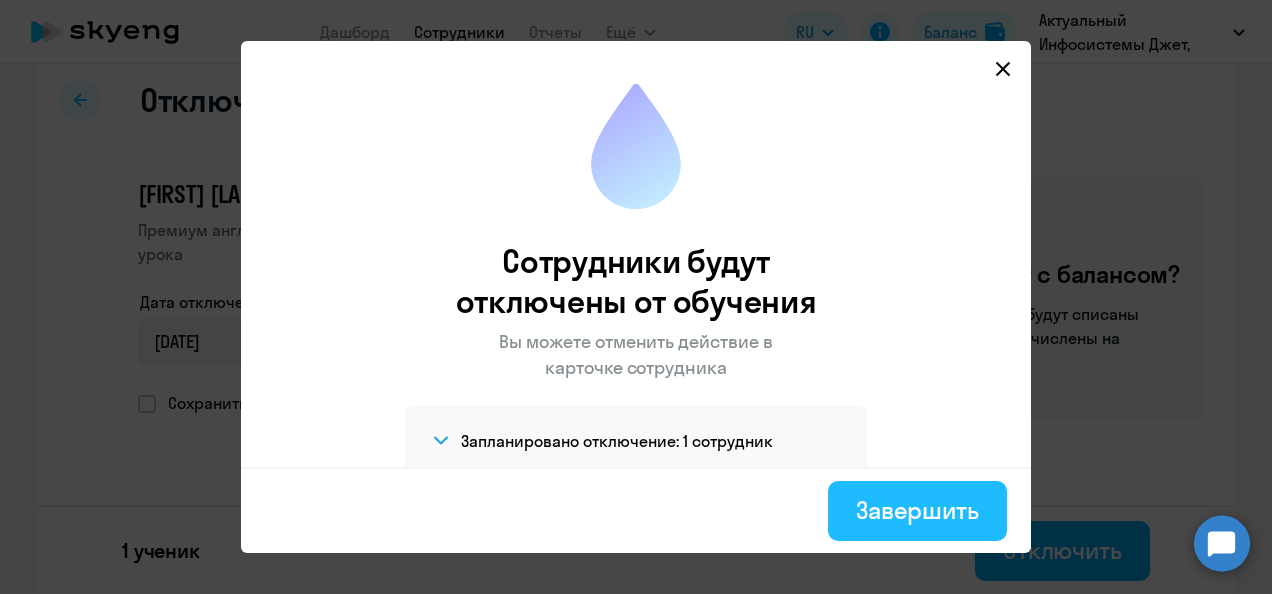 click on "Завершить" at bounding box center (917, 510) 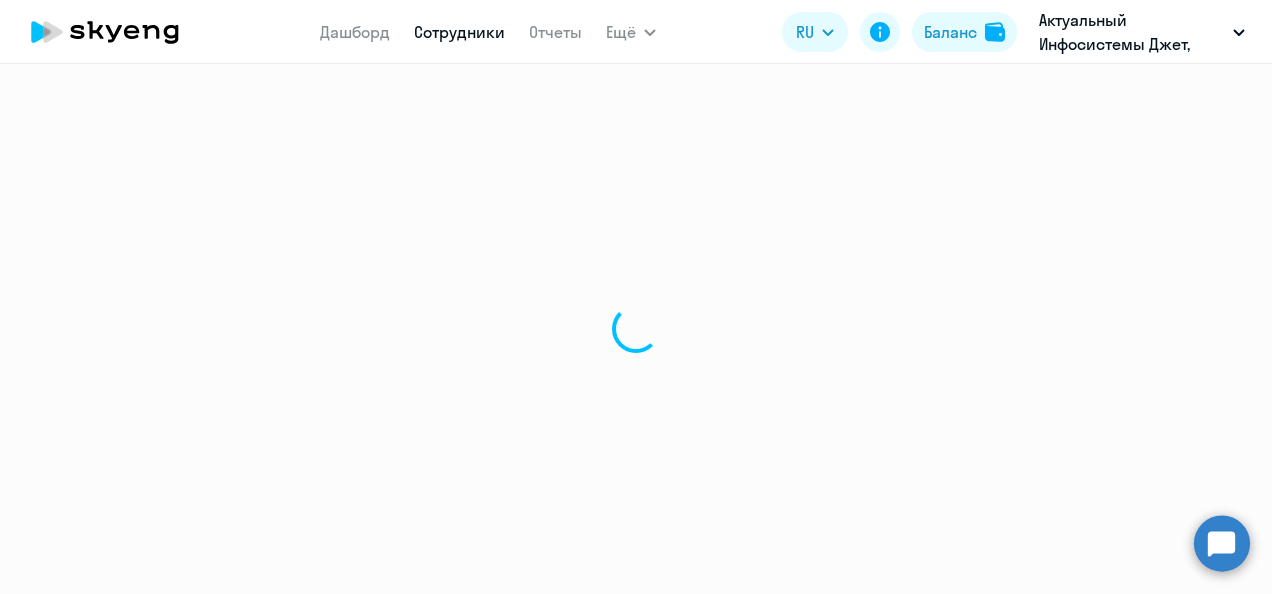 scroll, scrollTop: 0, scrollLeft: 0, axis: both 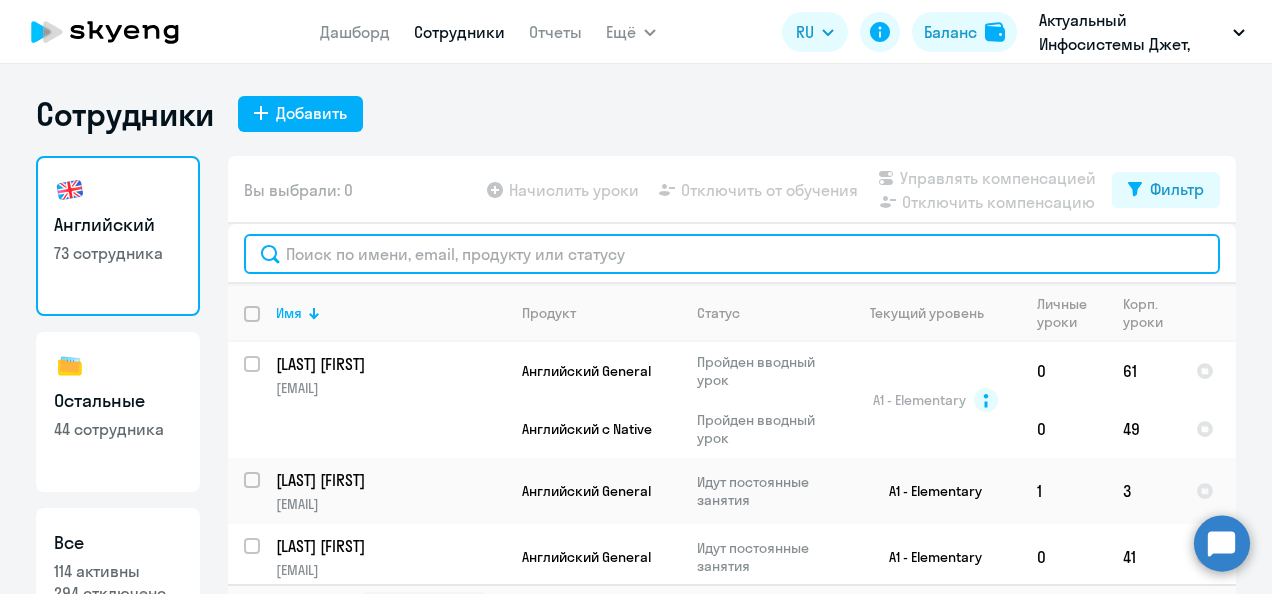 click 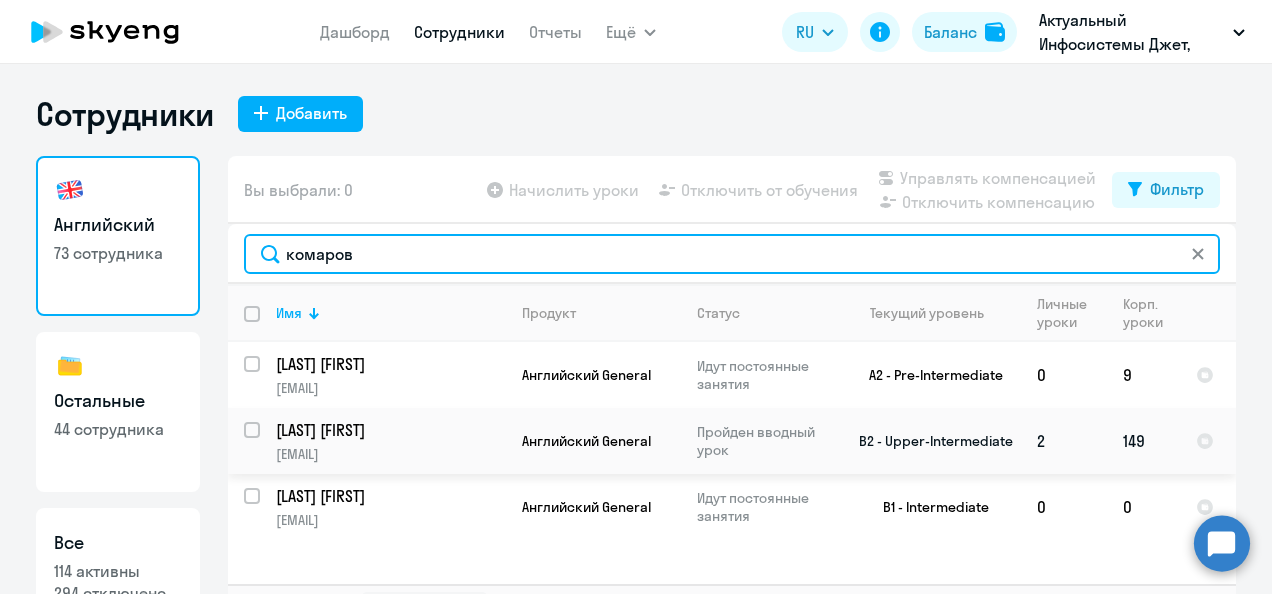 type on "комаров" 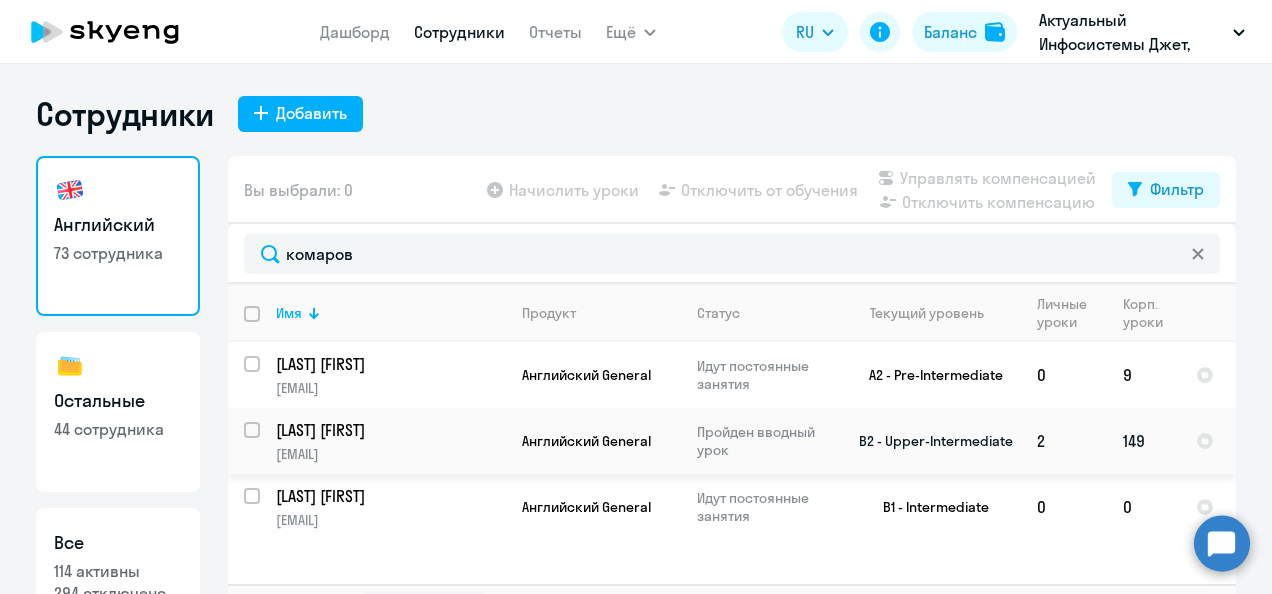 click on "[LAST] [FIRST]" 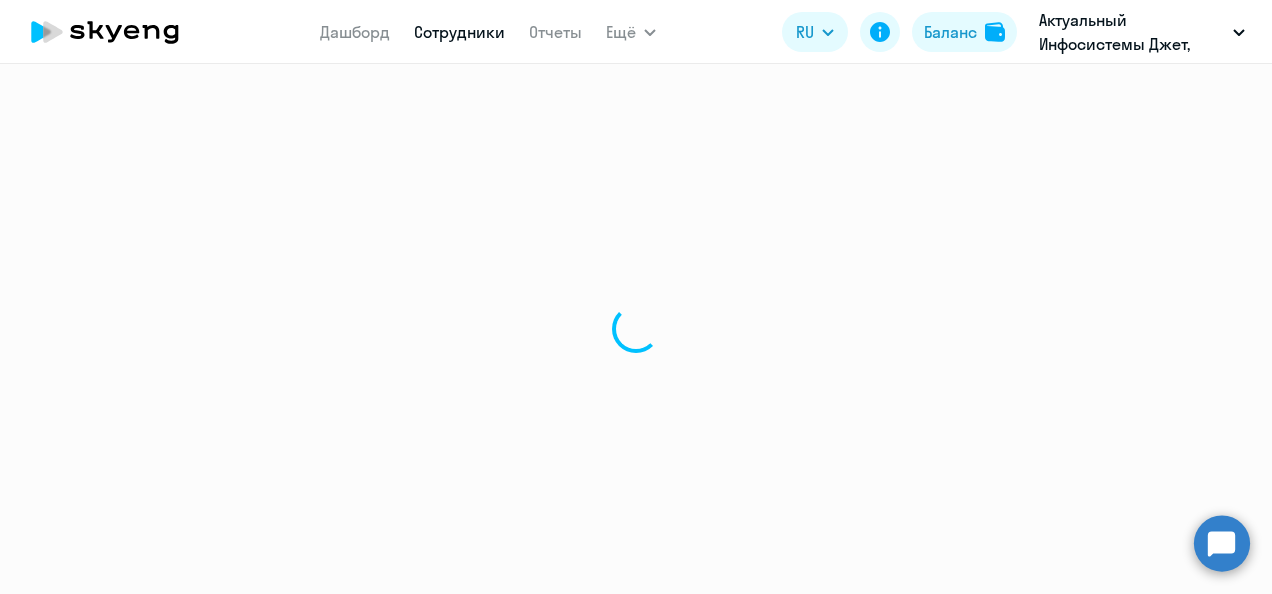 select on "english" 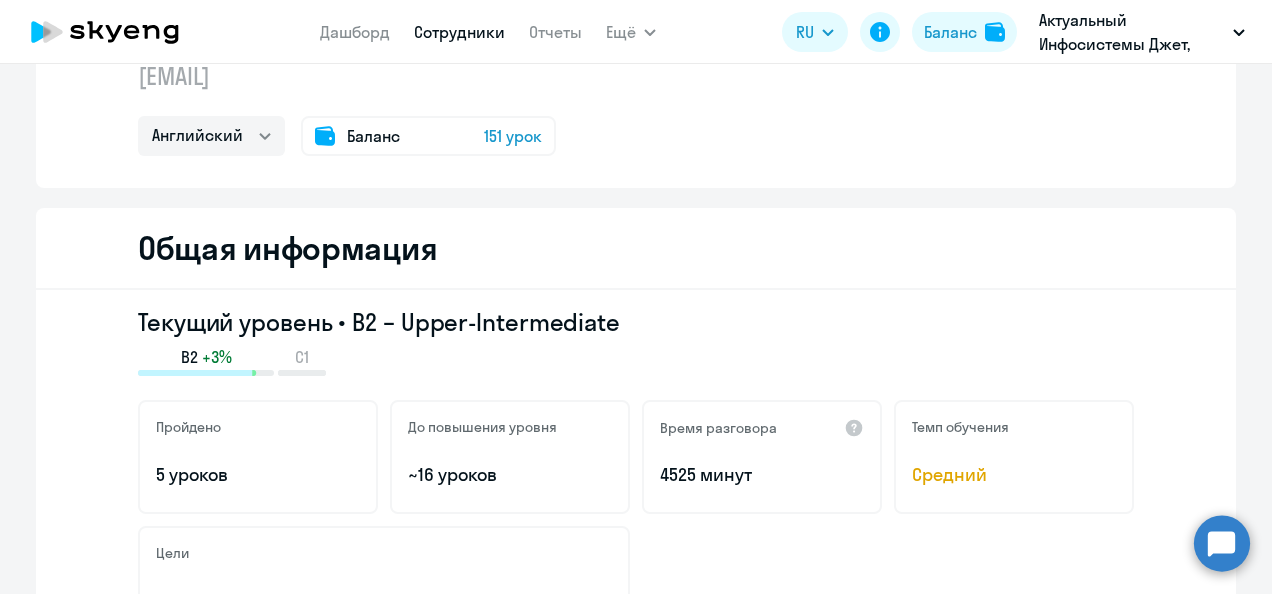 scroll, scrollTop: 0, scrollLeft: 0, axis: both 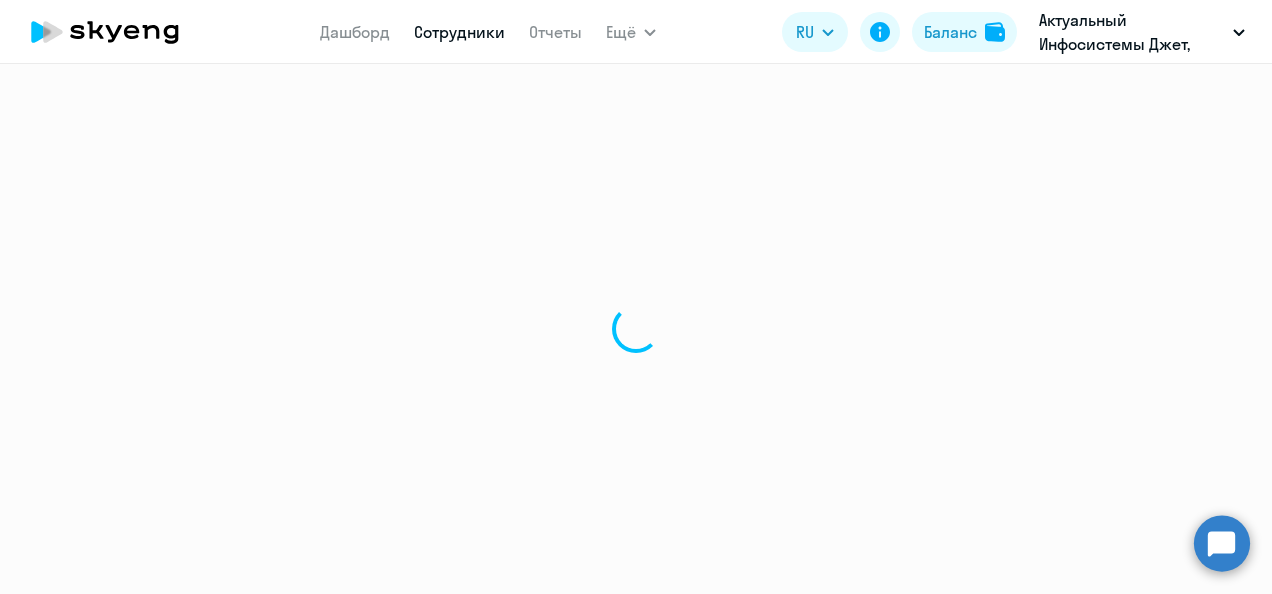 select on "30" 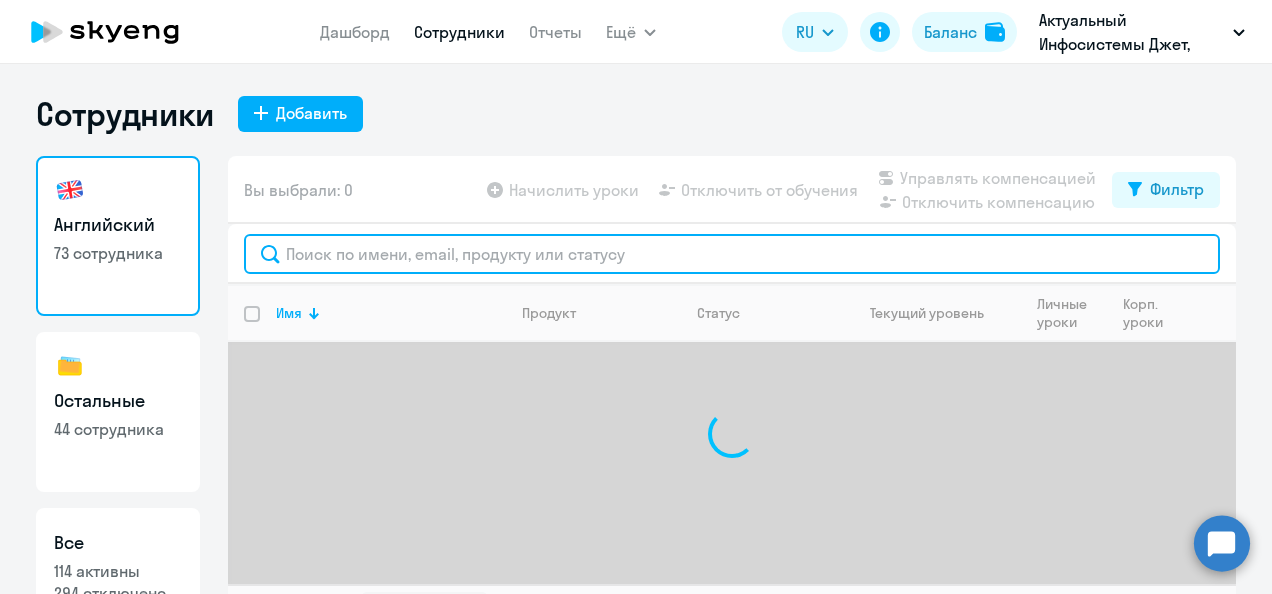 click 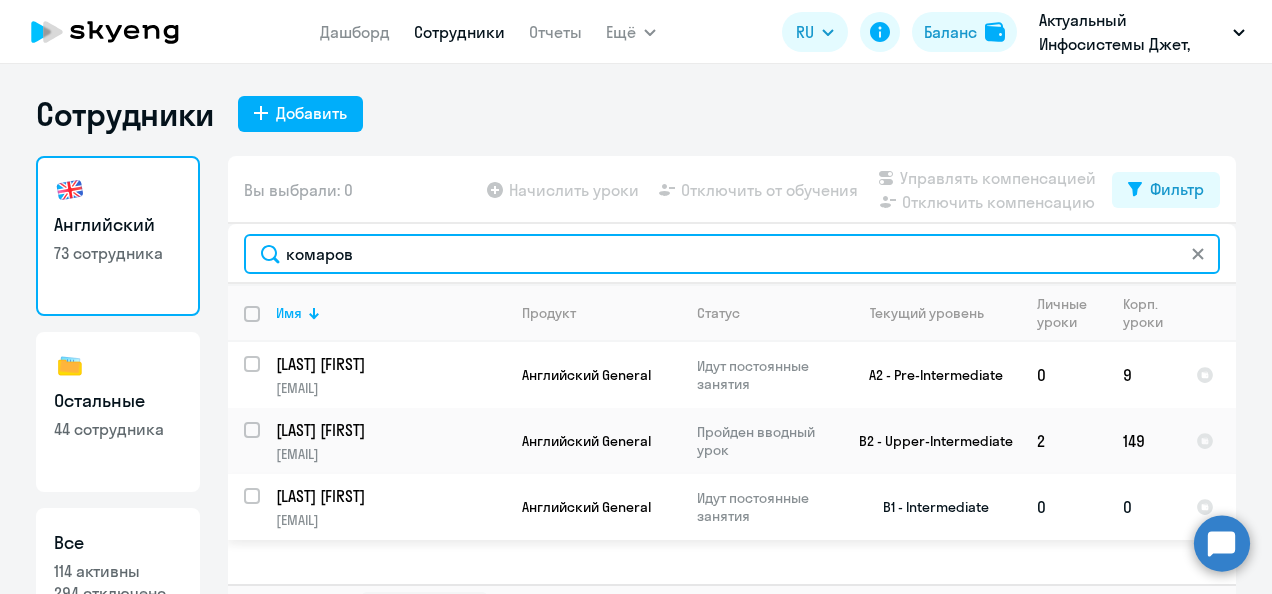 type on "комаров" 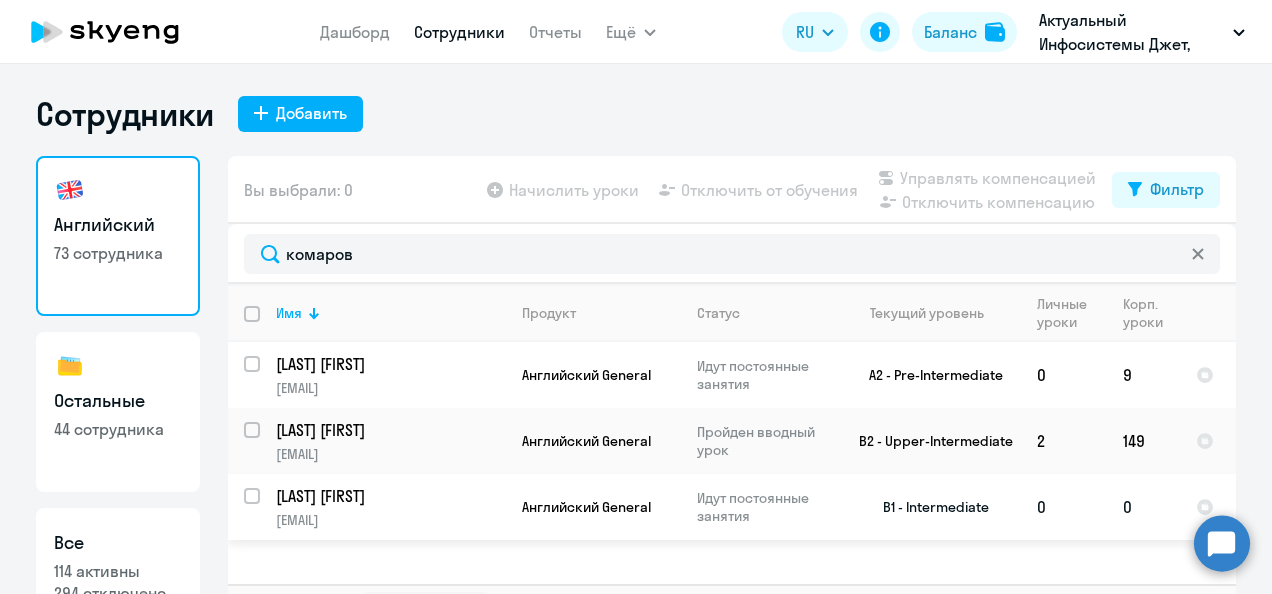 click on "[LAST] [FIRST]" 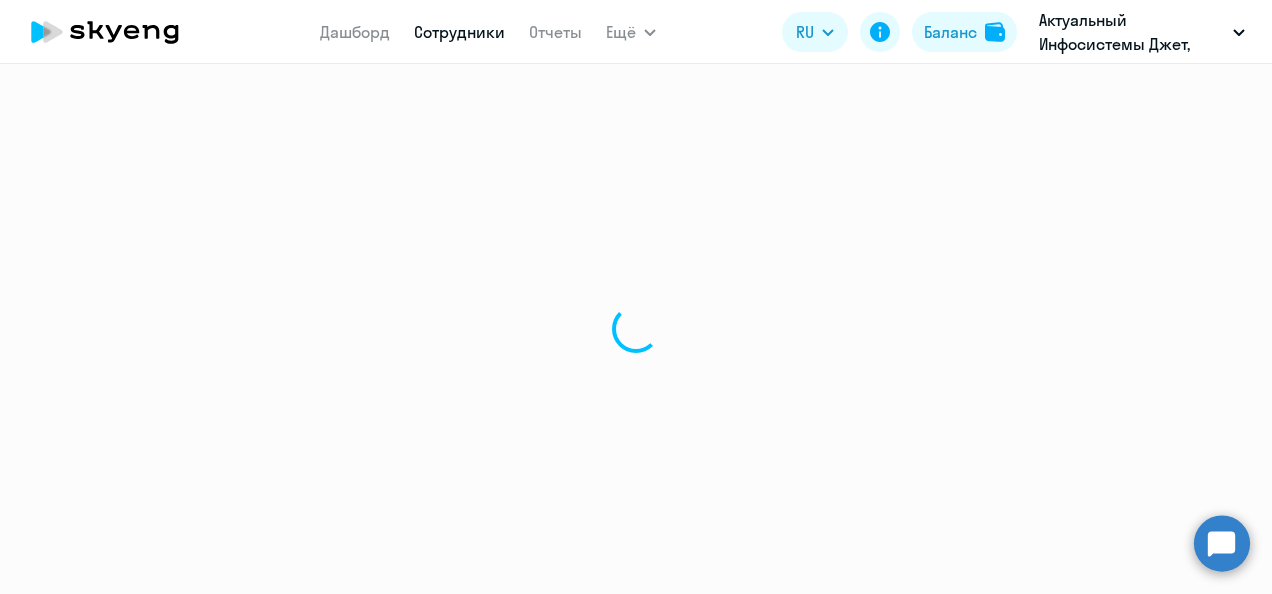 select on "english" 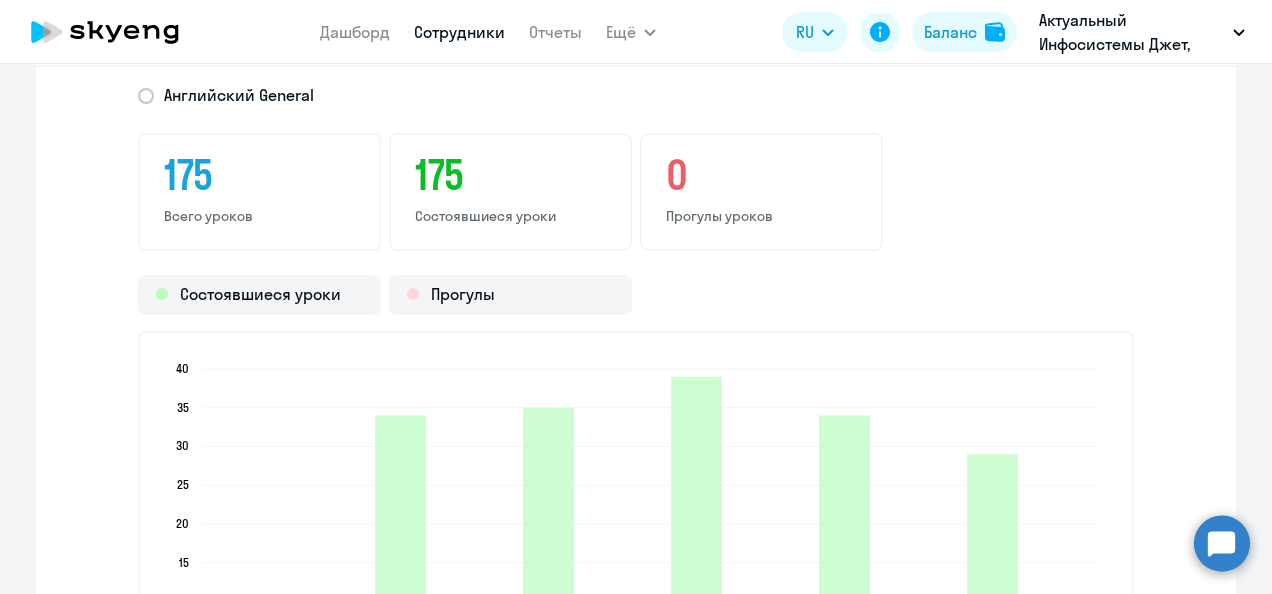 scroll, scrollTop: 2600, scrollLeft: 0, axis: vertical 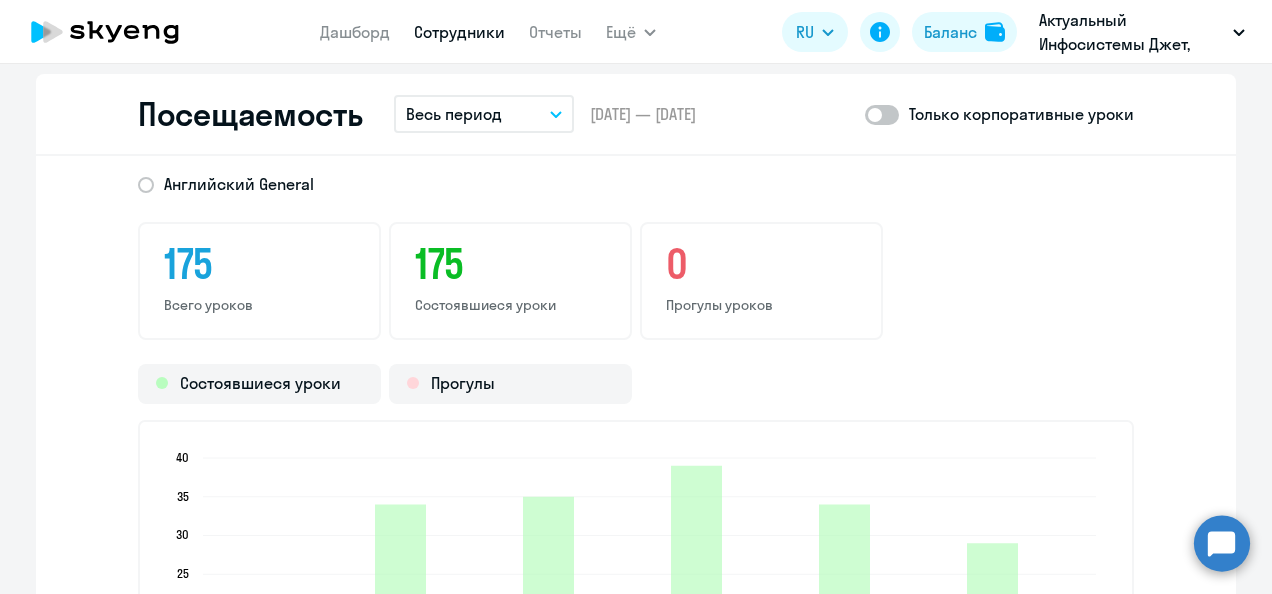 click on "Весь период" at bounding box center (484, 114) 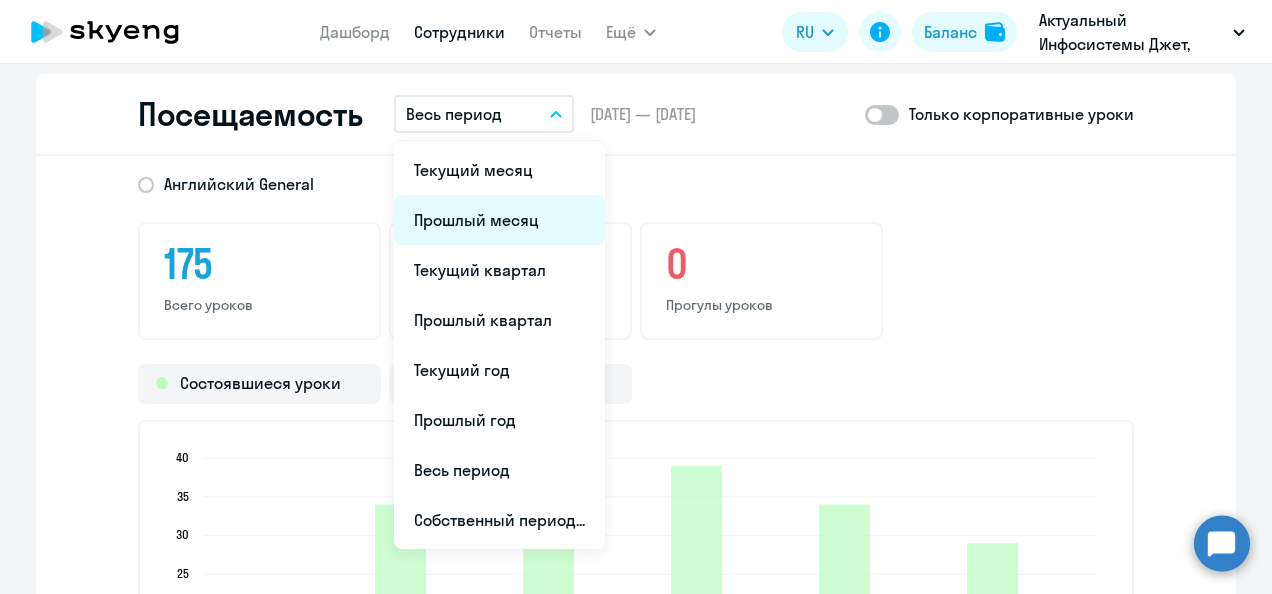 click on "Прошлый месяц" at bounding box center (499, 220) 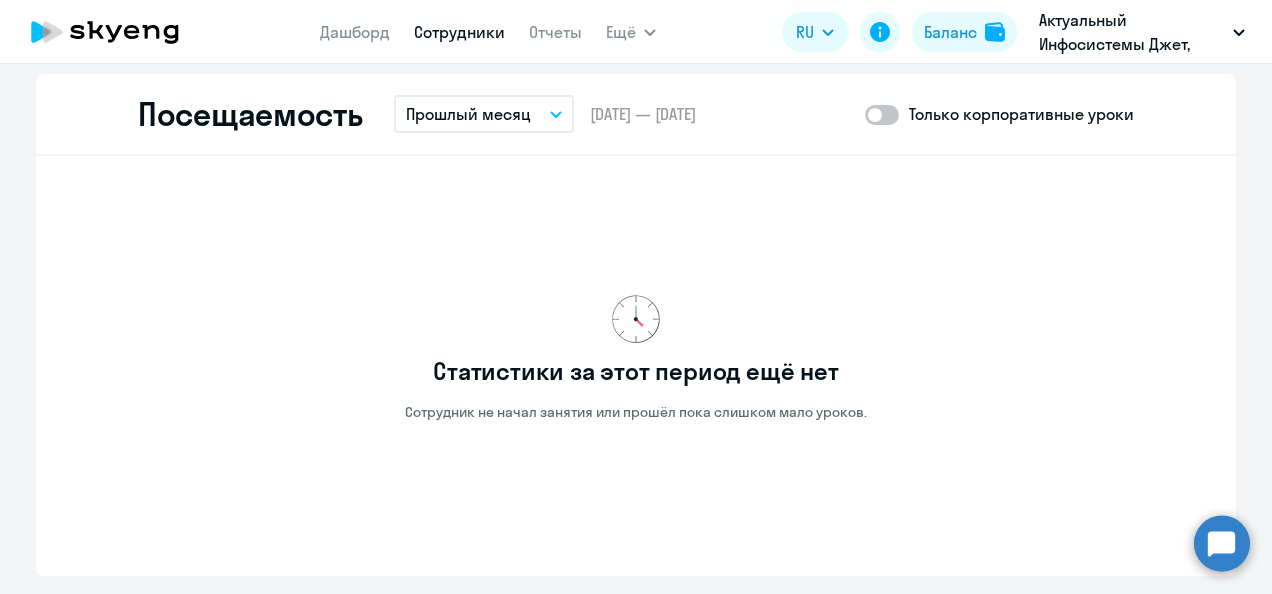 click on "Прошлый месяц" at bounding box center [468, 114] 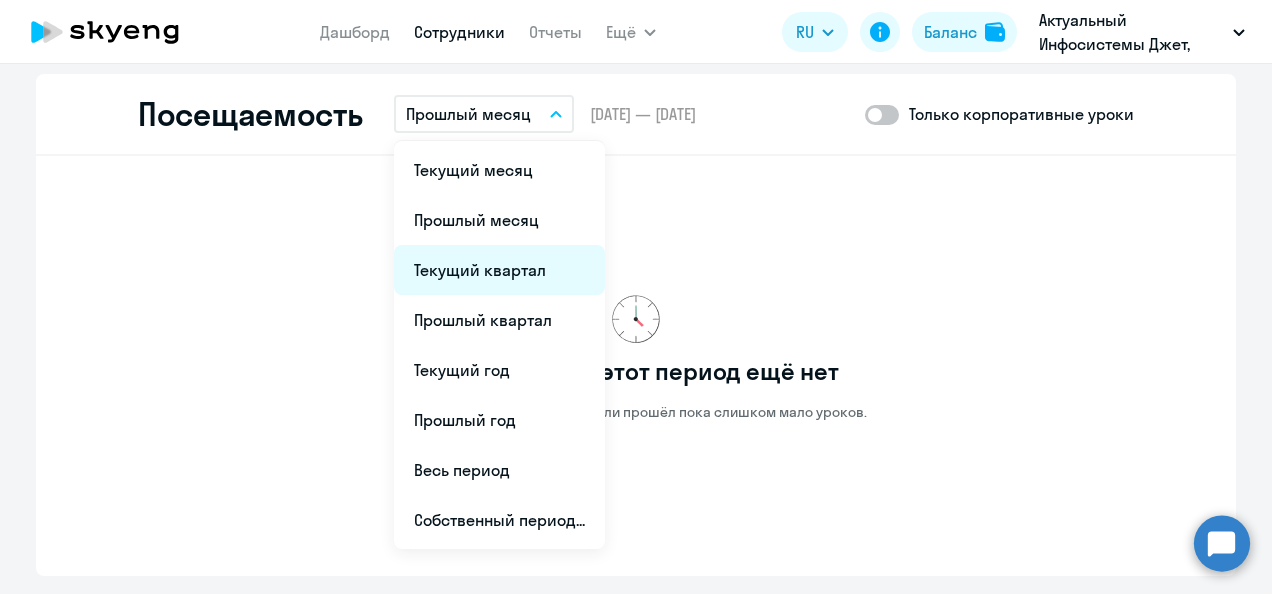 click on "Текущий квартал" at bounding box center [499, 270] 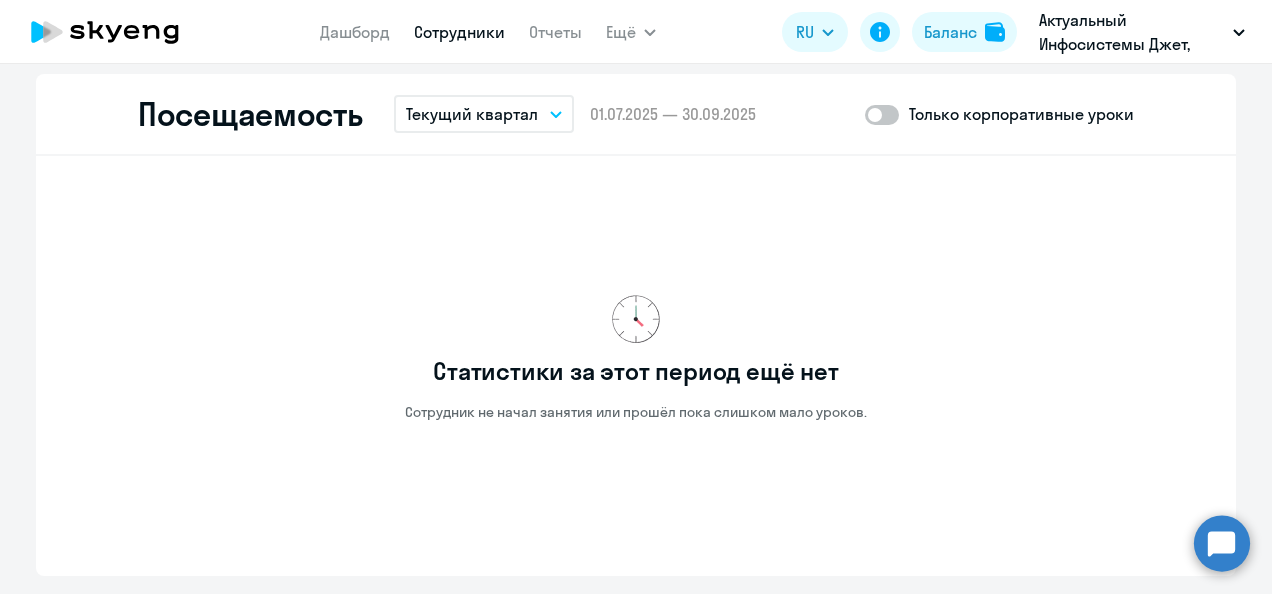 click on "Текущий квартал" at bounding box center [472, 114] 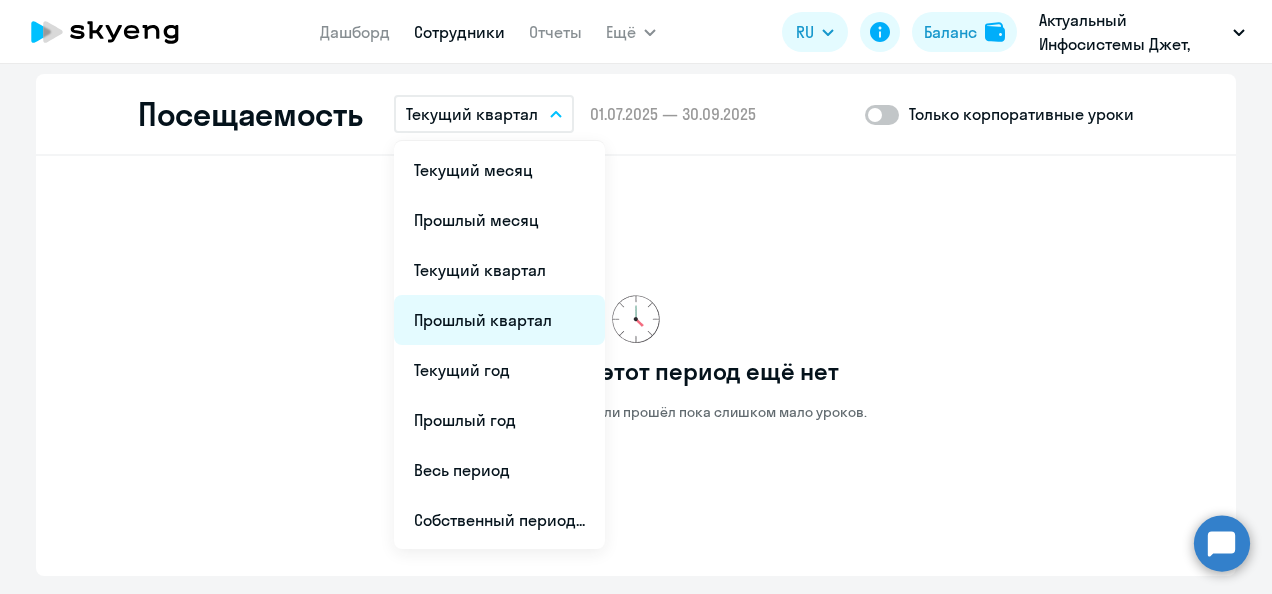 click on "Прошлый квартал" at bounding box center (499, 320) 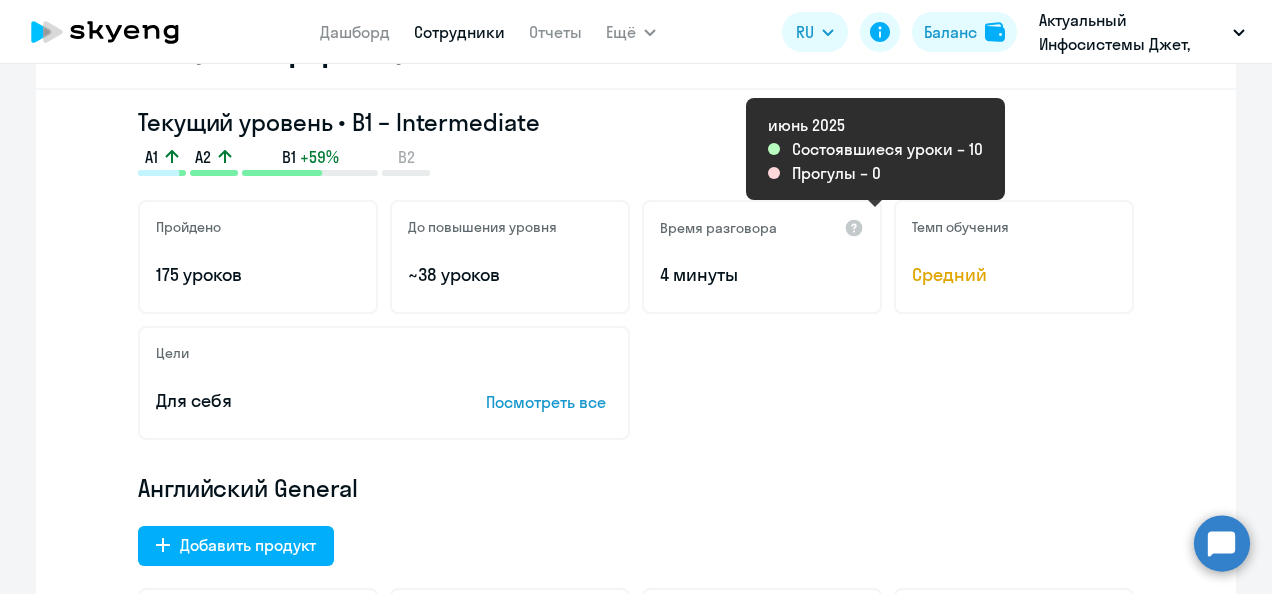 scroll, scrollTop: 0, scrollLeft: 0, axis: both 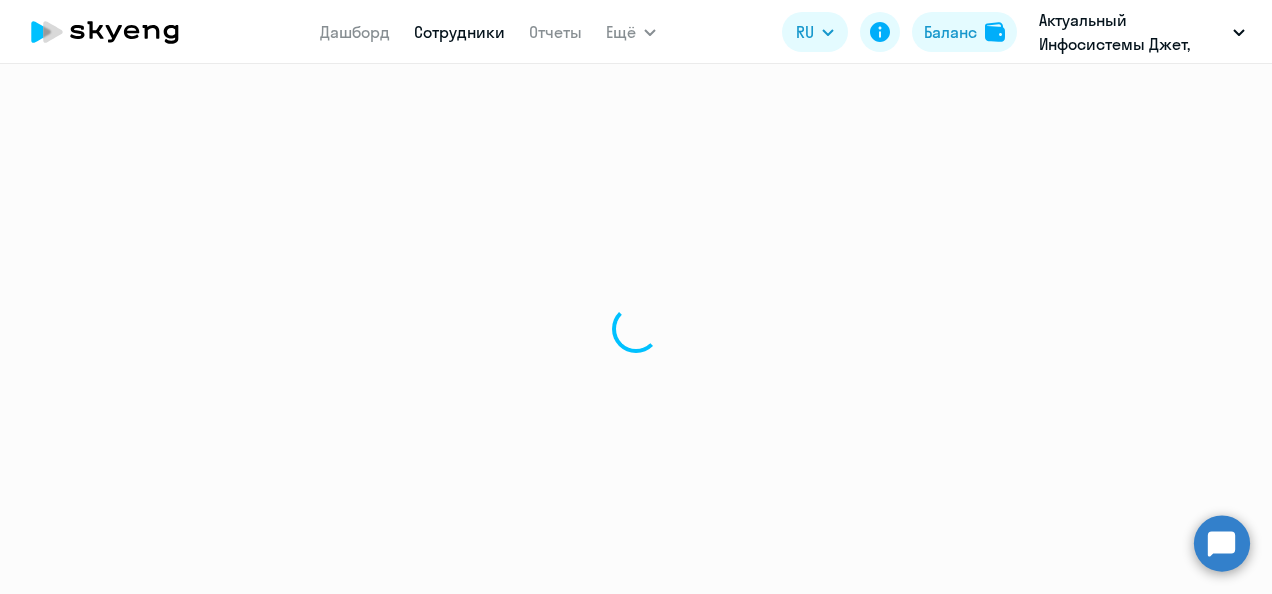 select on "30" 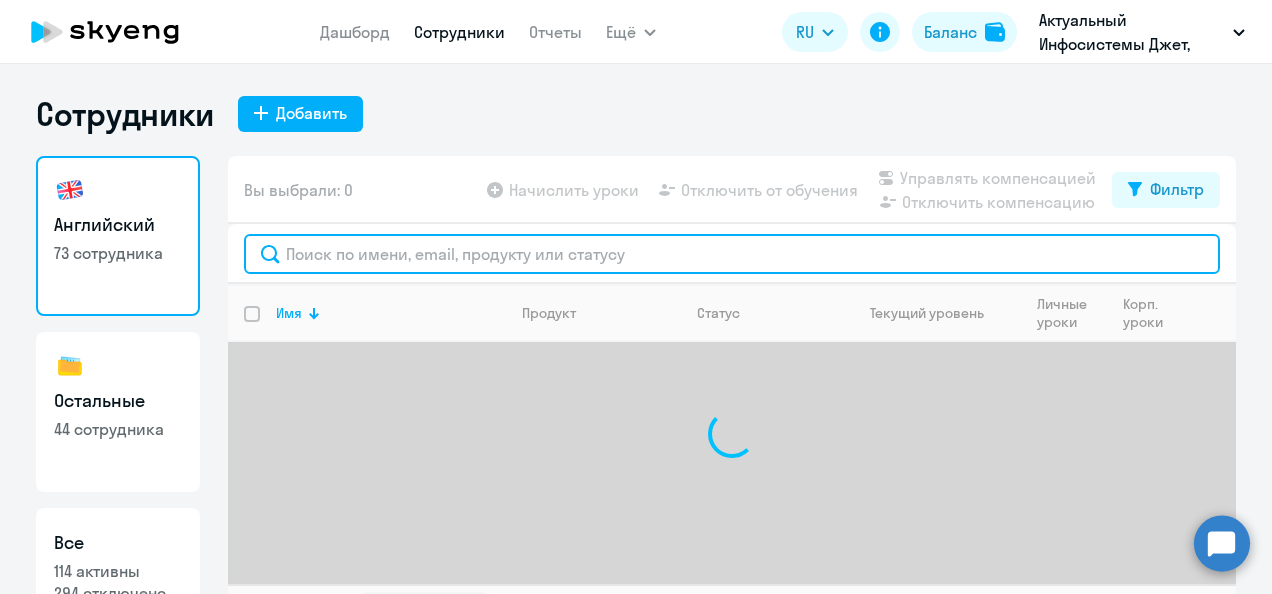 click 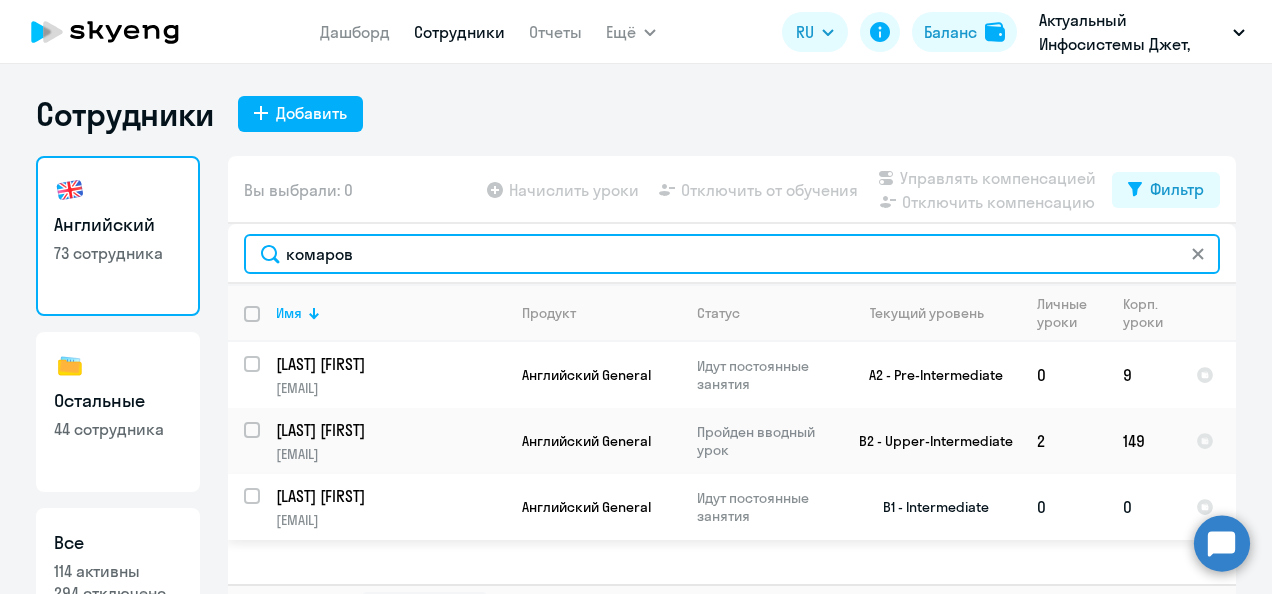 type on "комаров" 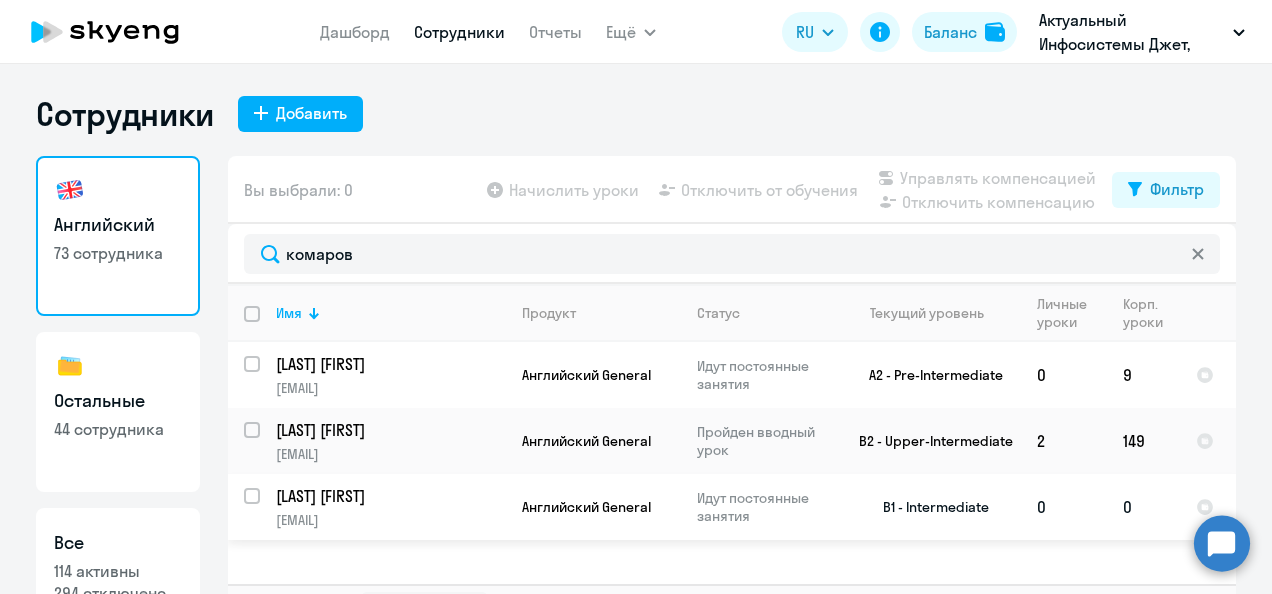 click at bounding box center (264, 508) 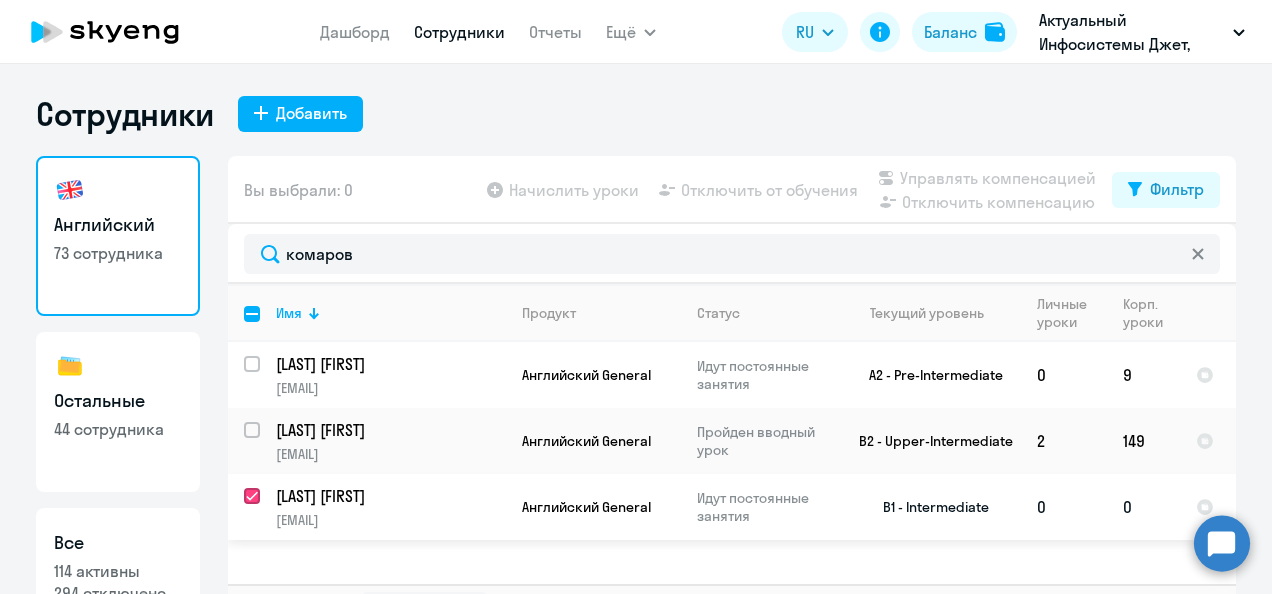 checkbox on "true" 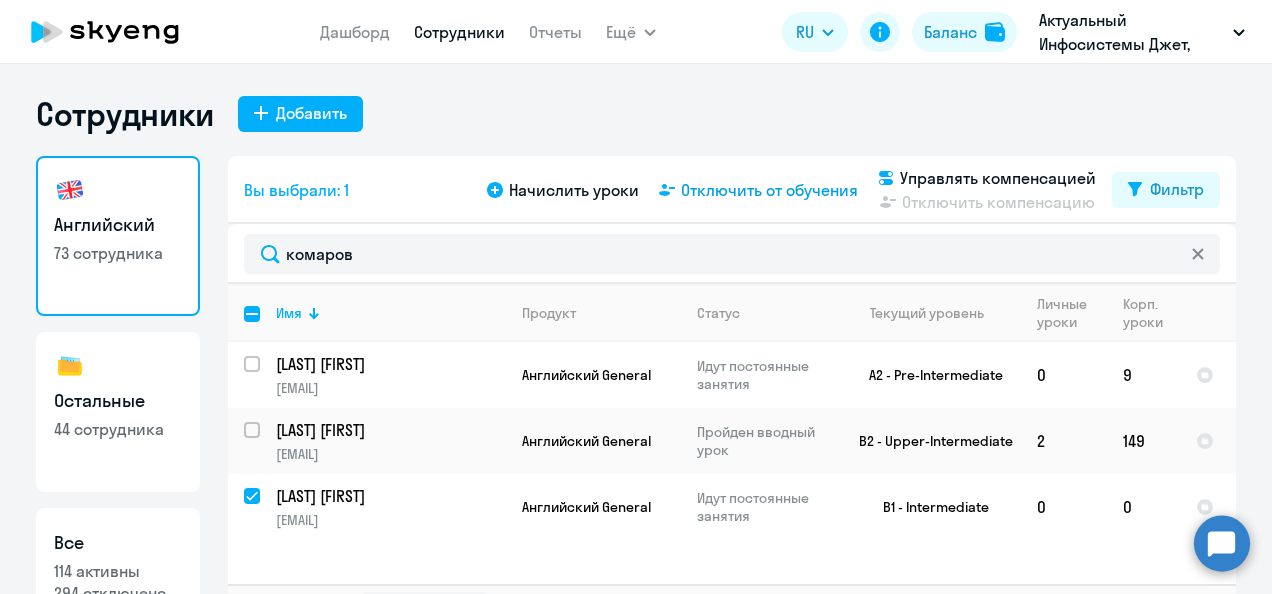 click on "Отключить от обучения" 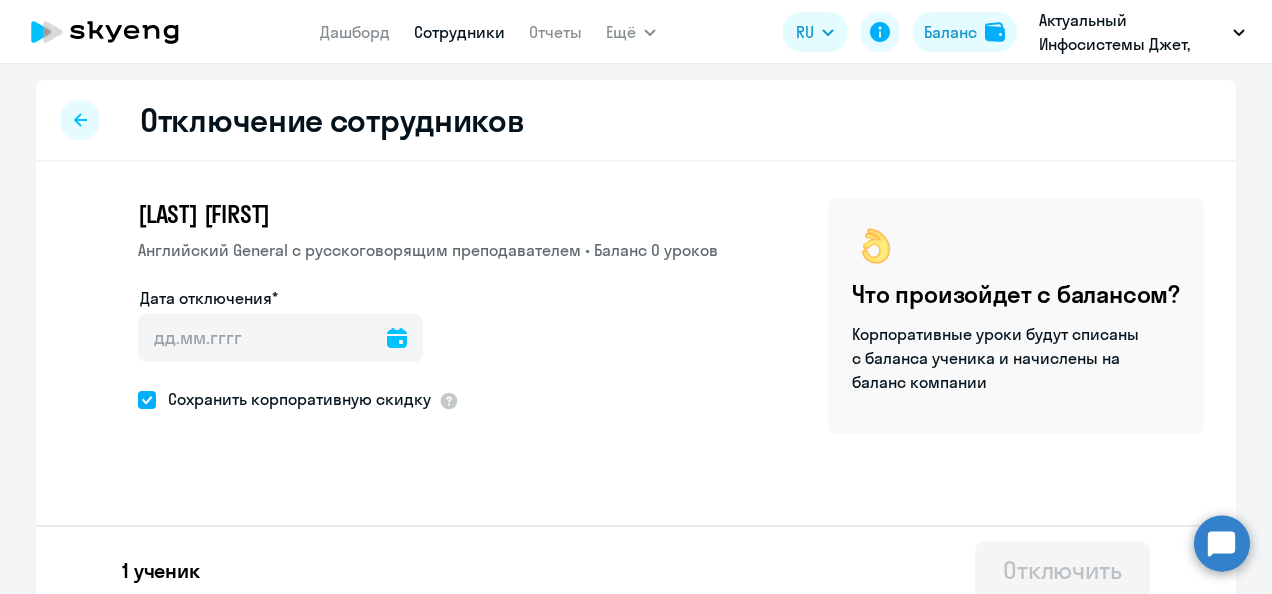 click 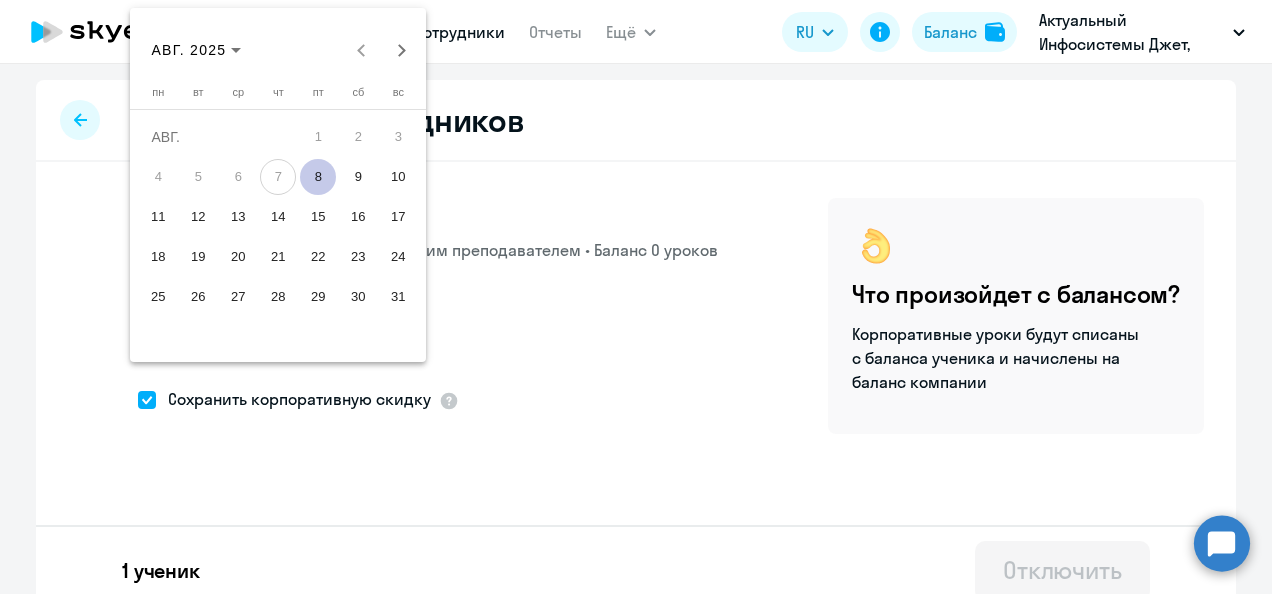 click on "8" at bounding box center (318, 177) 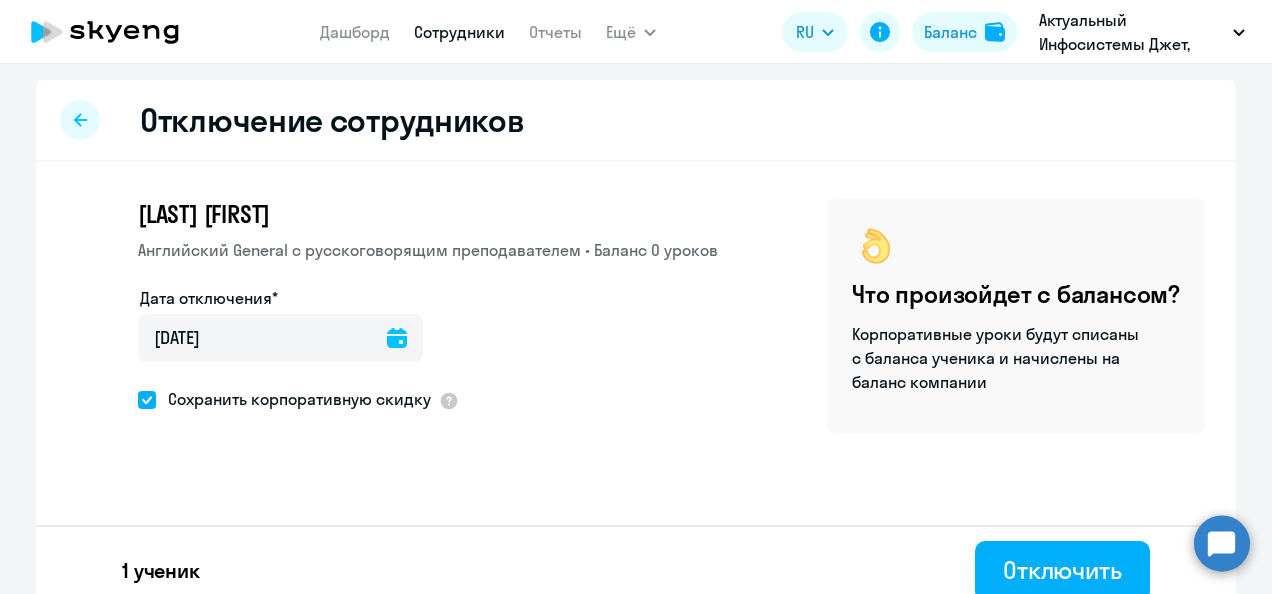 click 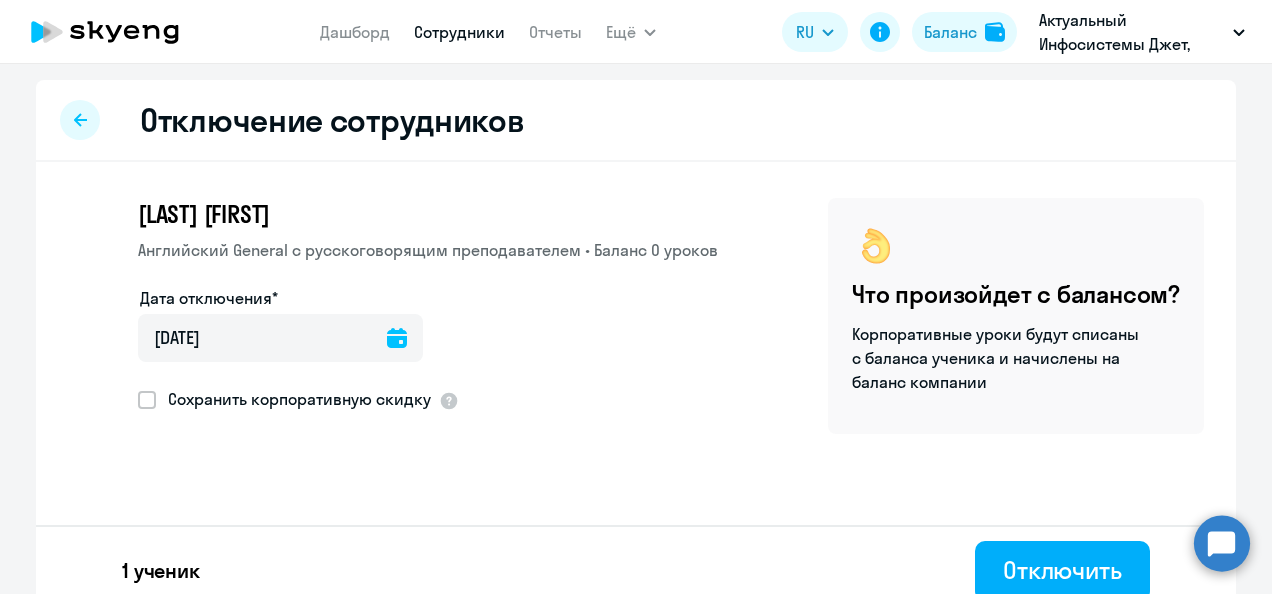 drag, startPoint x: 1081, startPoint y: 553, endPoint x: 452, endPoint y: 279, distance: 686.0882 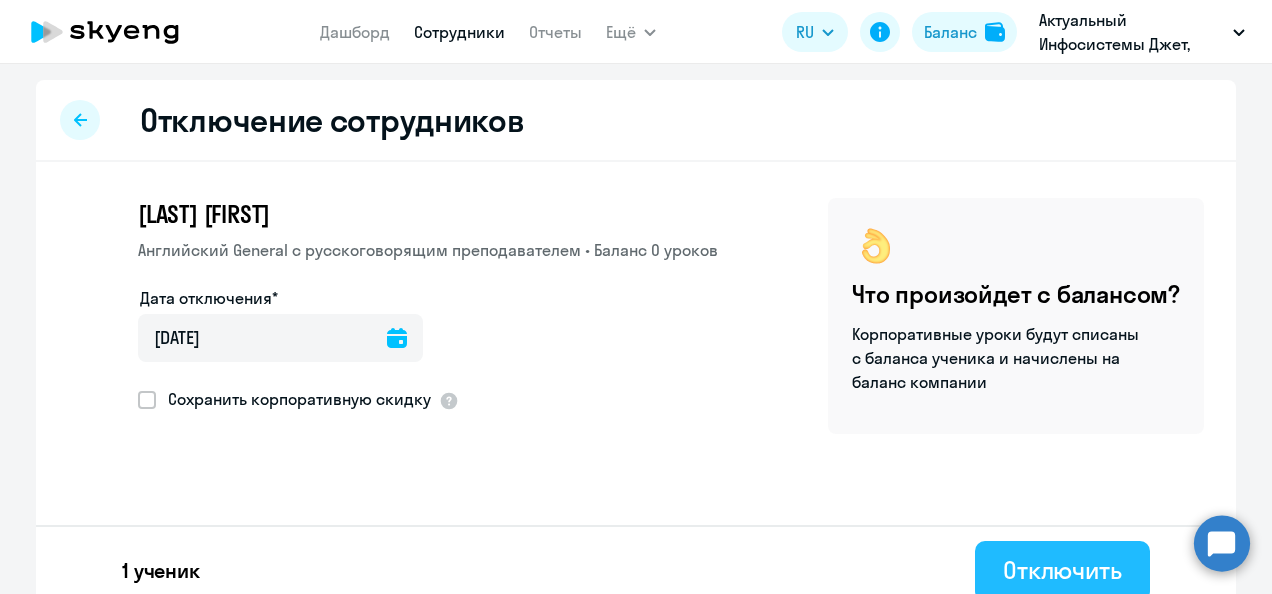click on "Отключить" 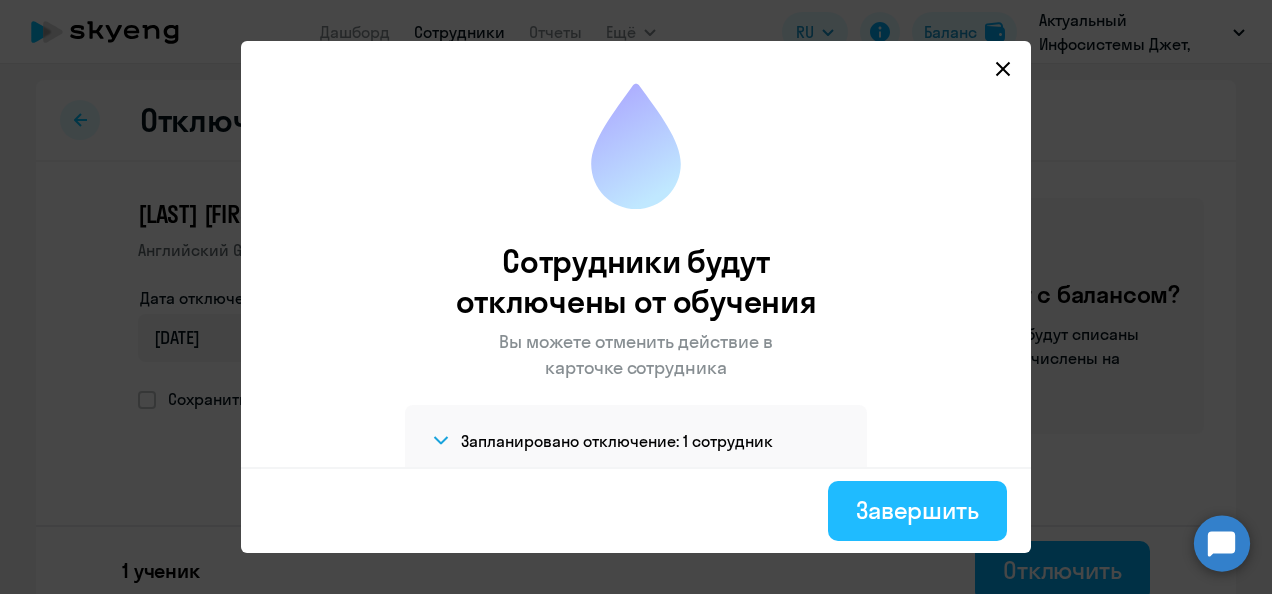 click on "Завершить" at bounding box center [917, 510] 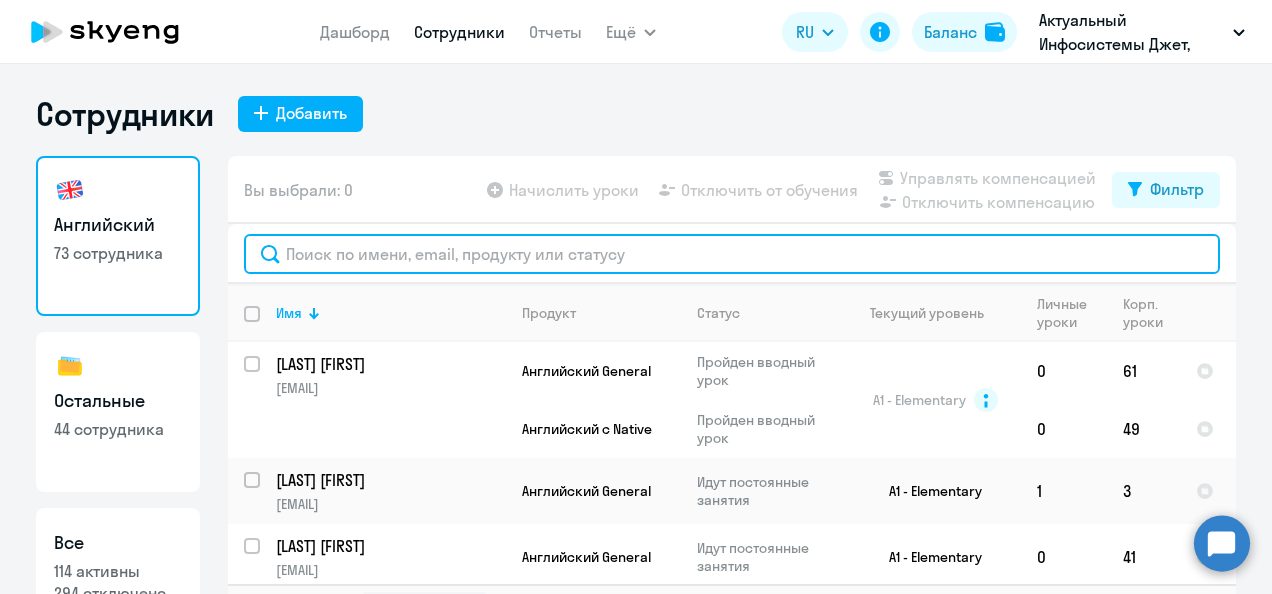 click 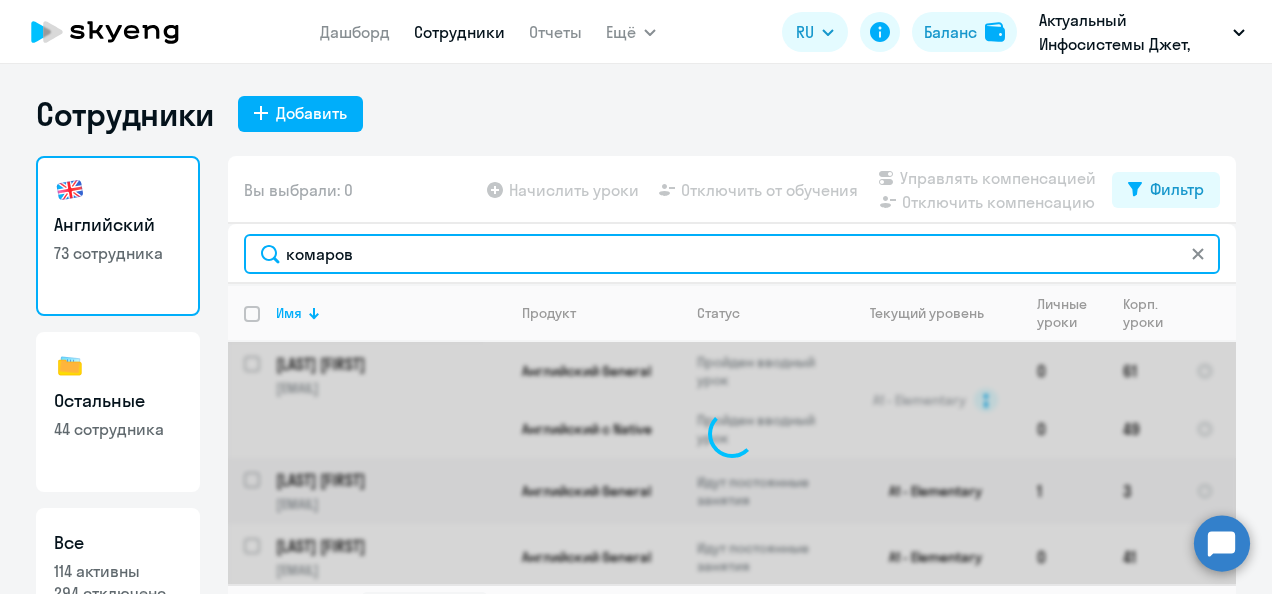 type on "комаров" 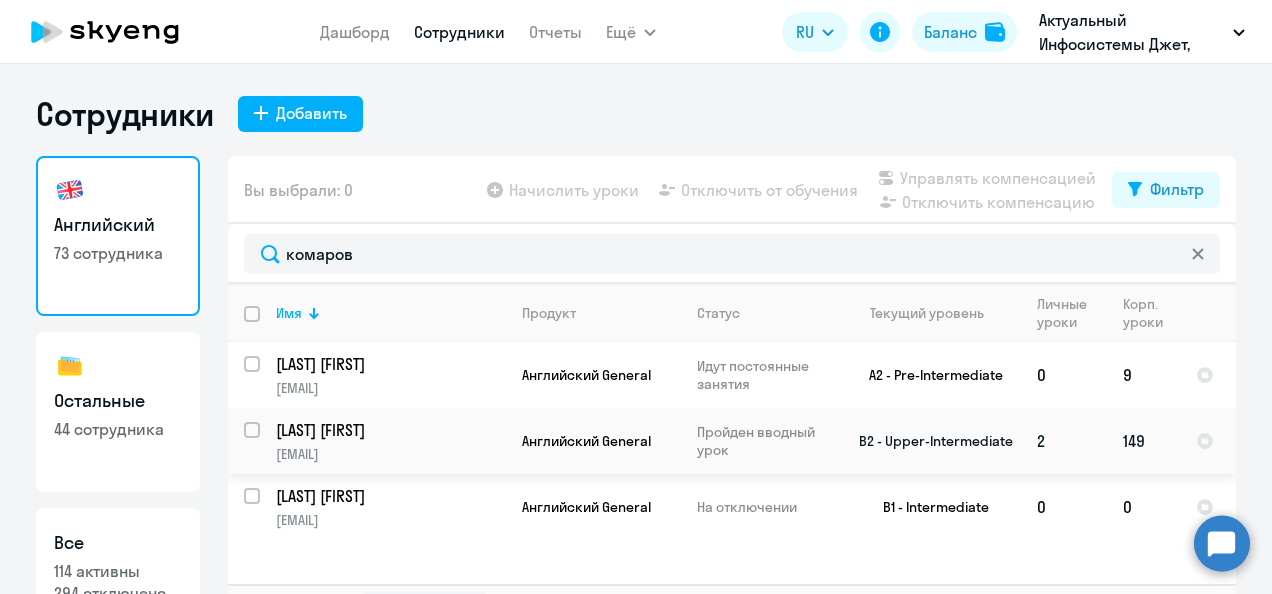 click on "[LAST] [FIRST]" 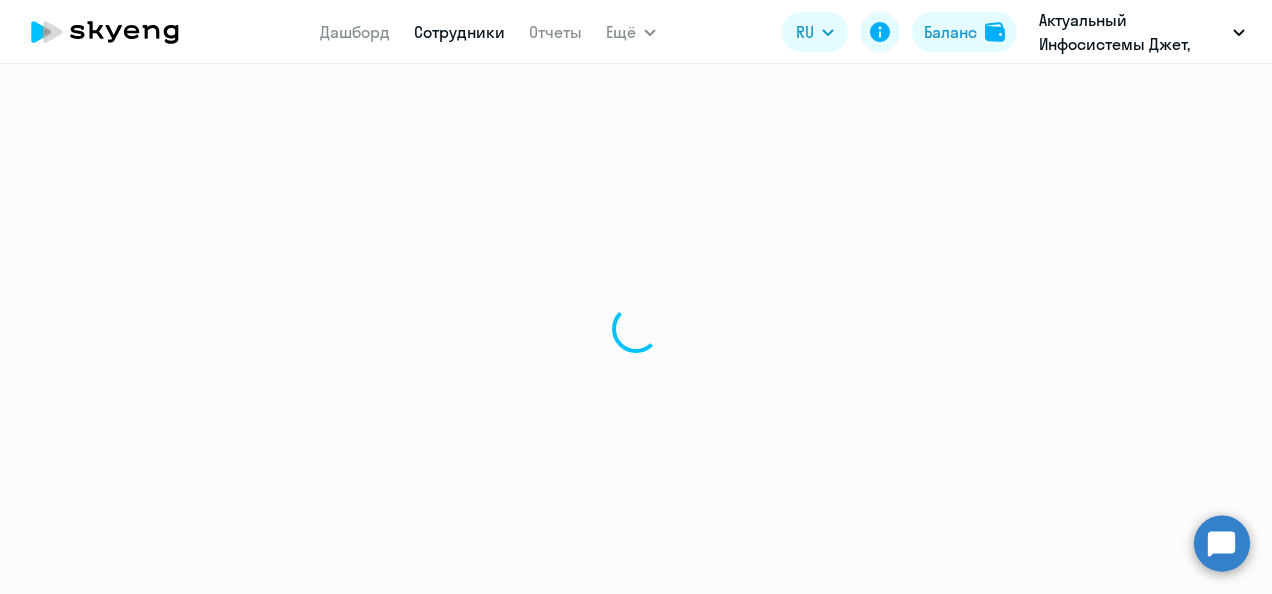 select on "english" 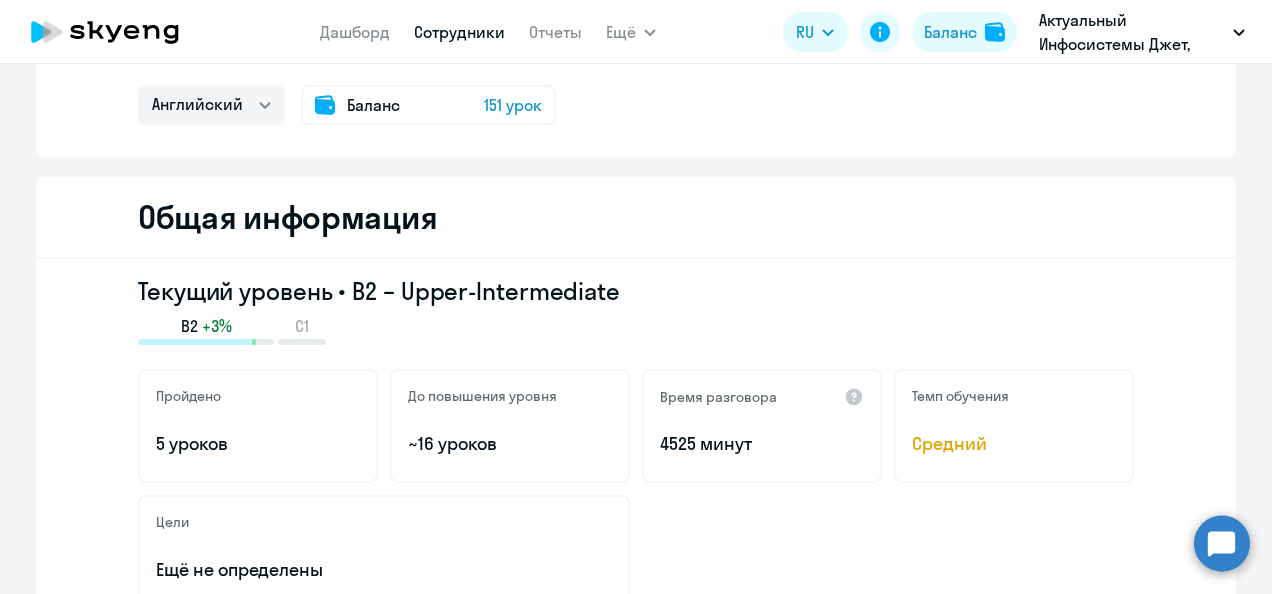scroll, scrollTop: 100, scrollLeft: 0, axis: vertical 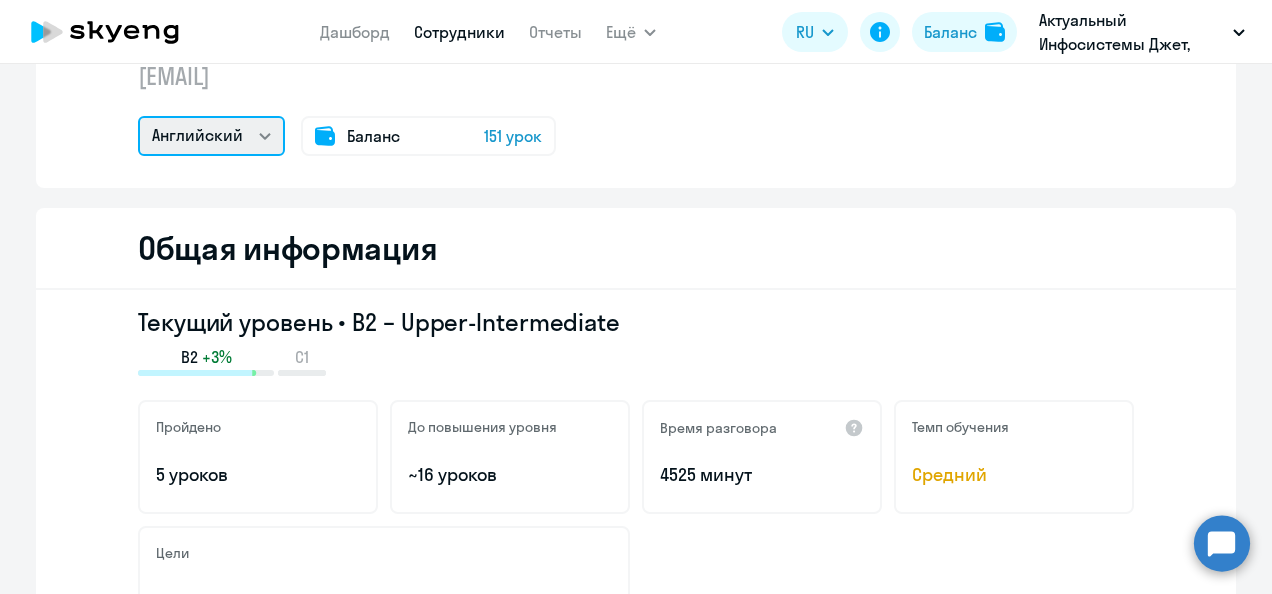 click on "Английский" 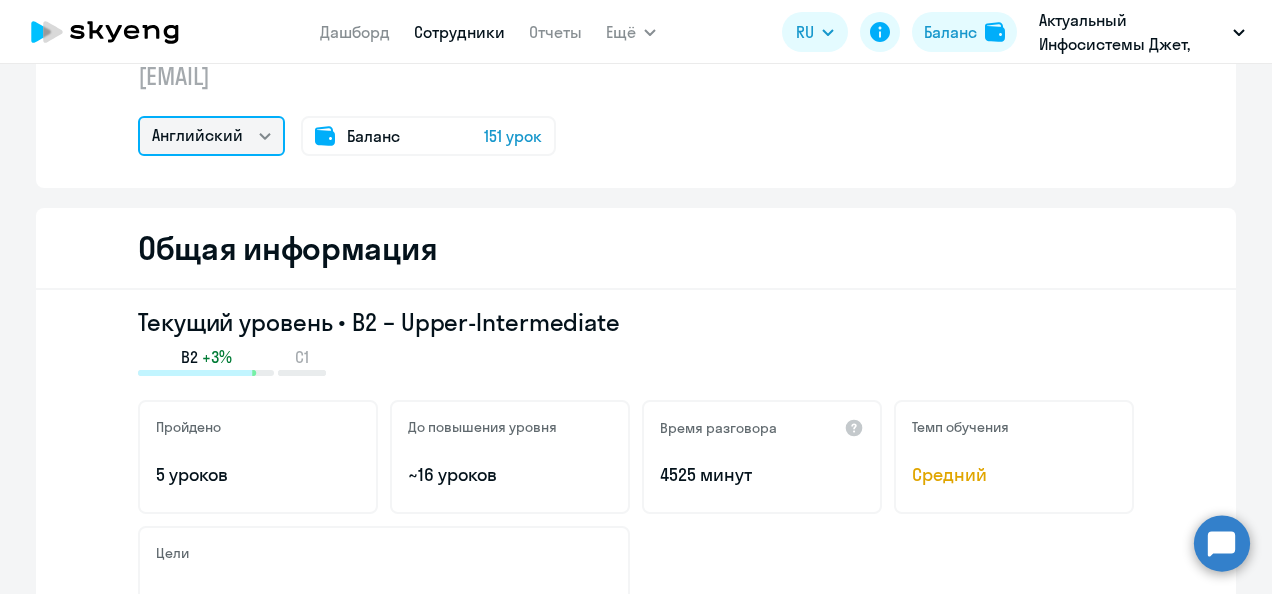 scroll, scrollTop: 0, scrollLeft: 0, axis: both 